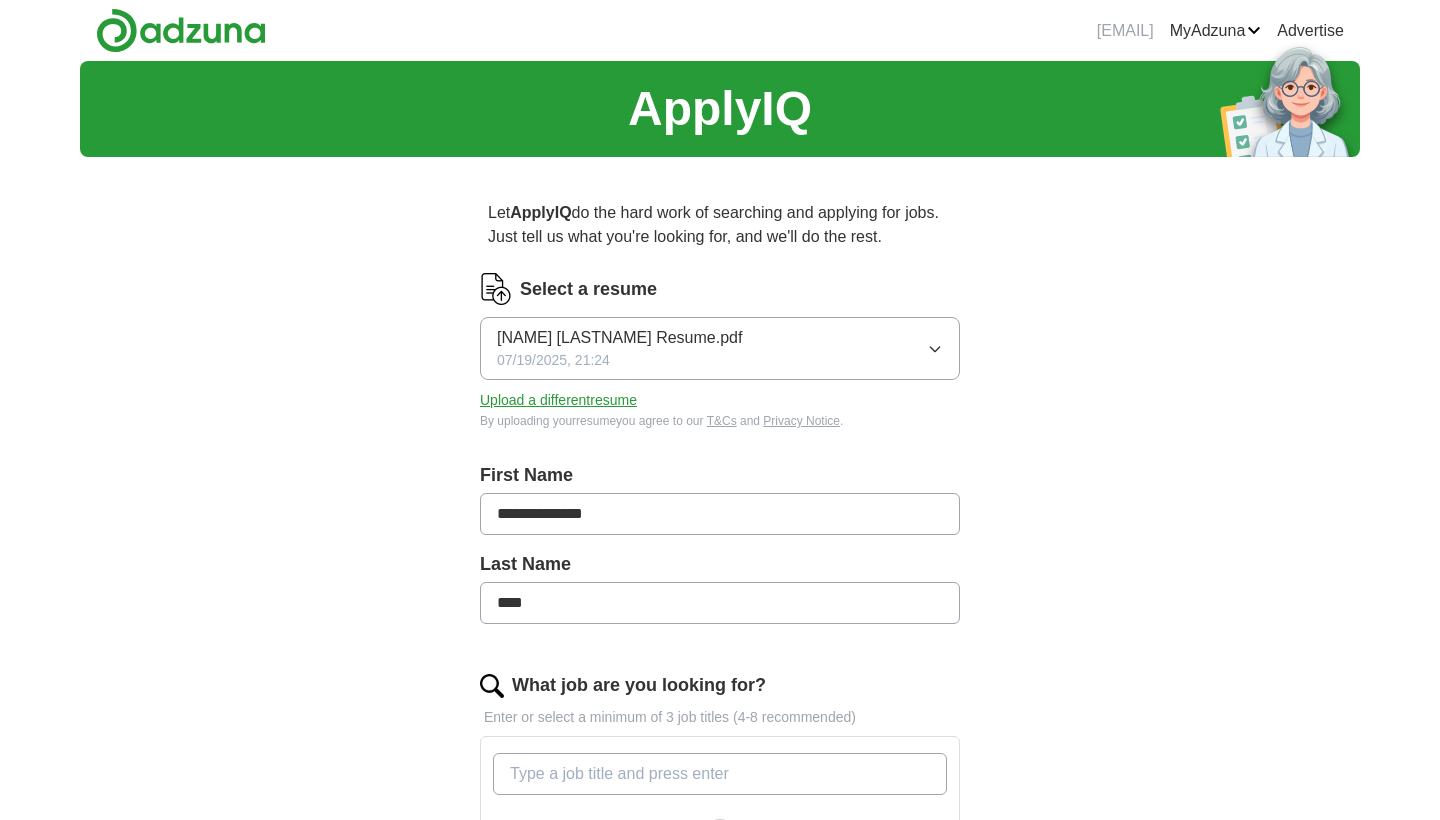 scroll, scrollTop: 0, scrollLeft: 0, axis: both 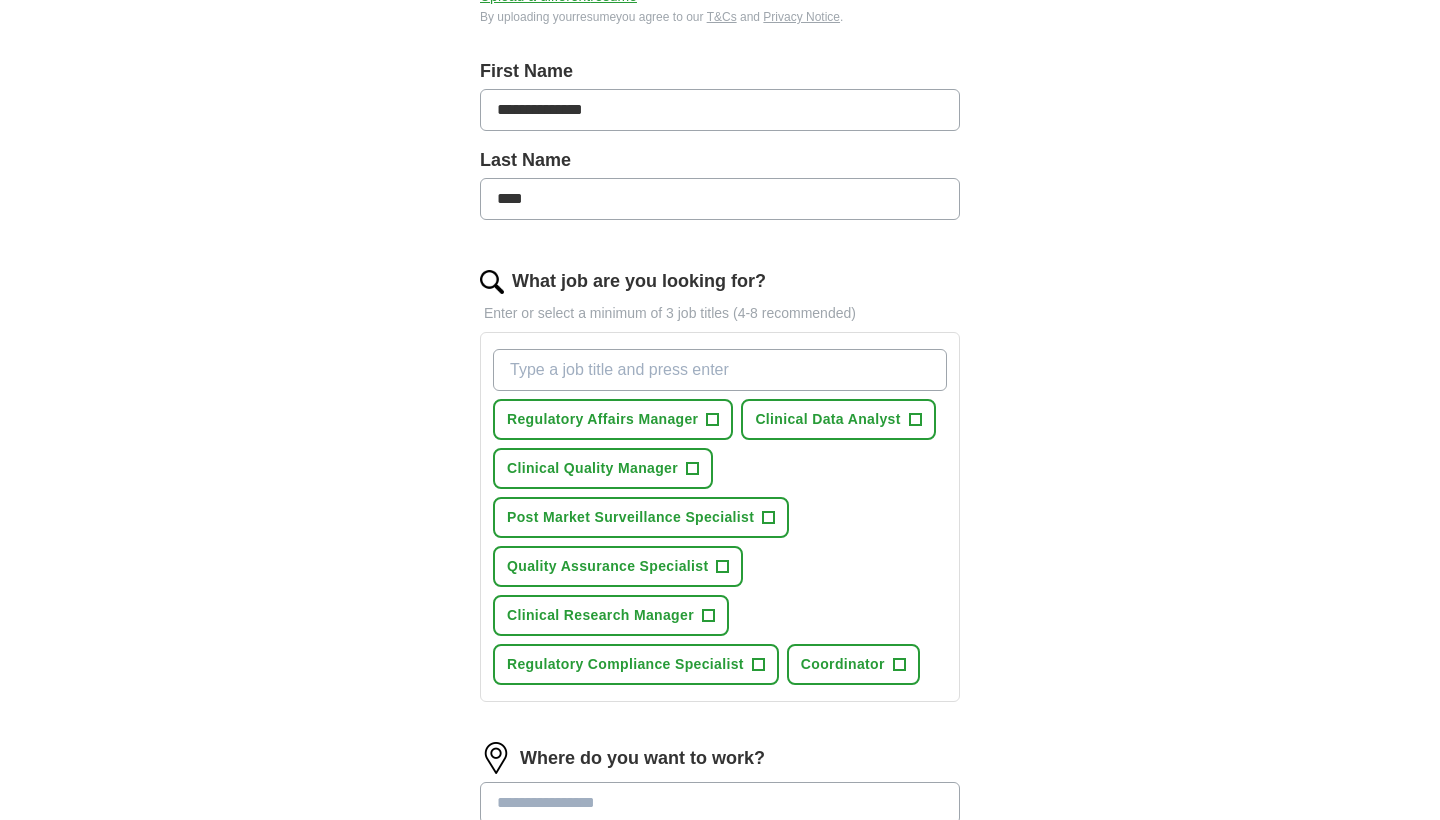 click on "+" at bounding box center [723, 567] 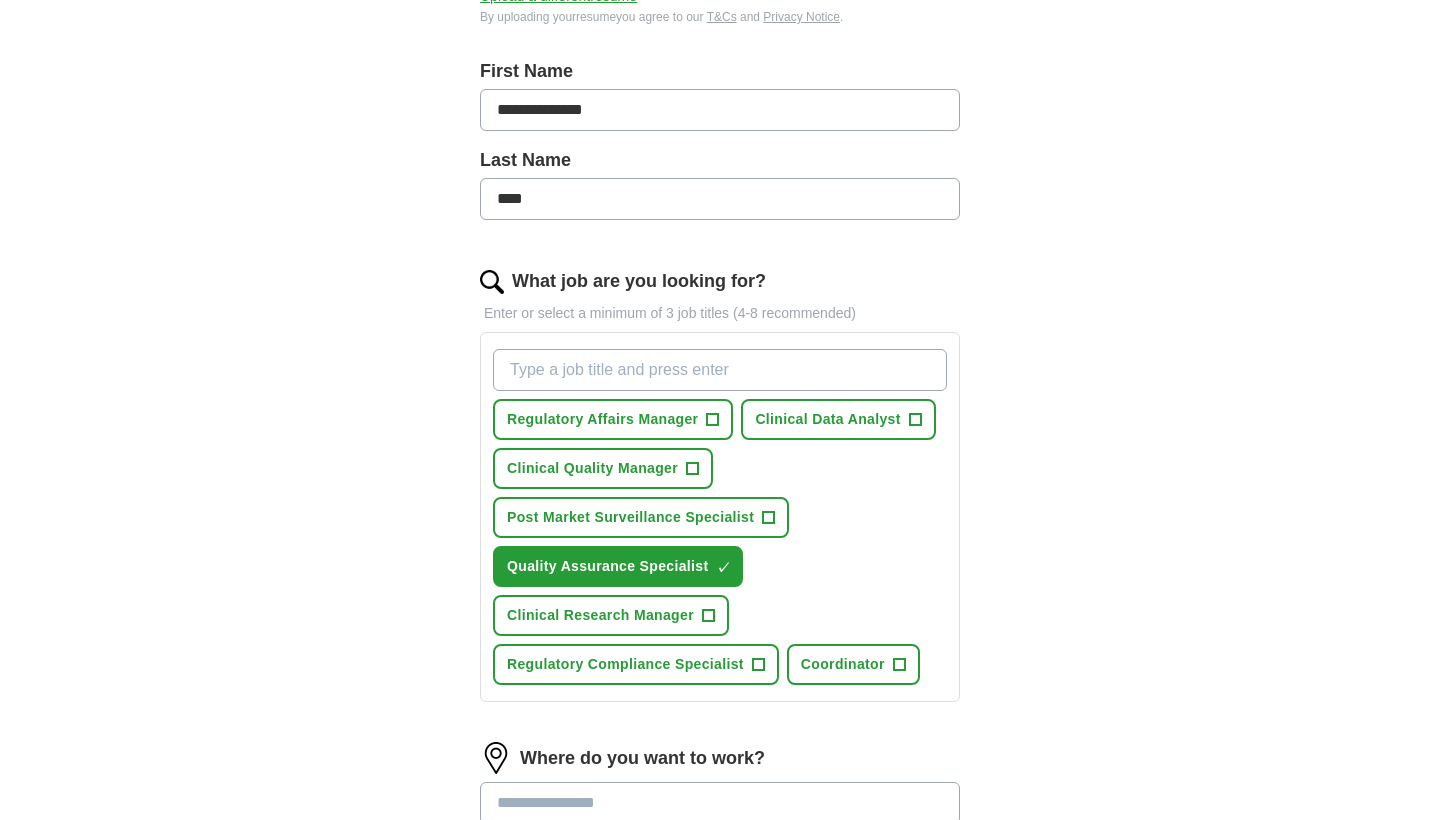 click on "+" at bounding box center [769, 518] 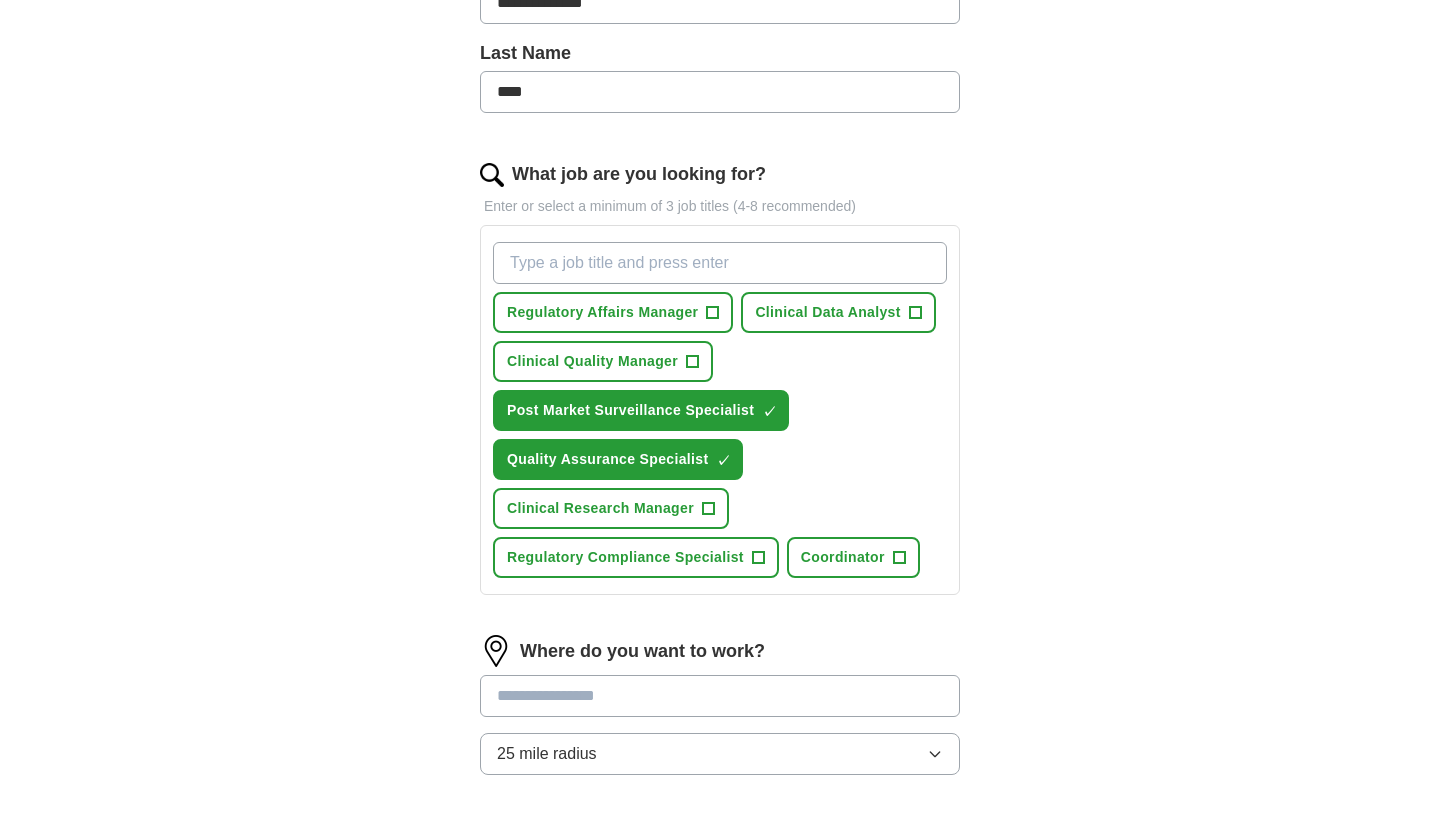 scroll, scrollTop: 514, scrollLeft: 0, axis: vertical 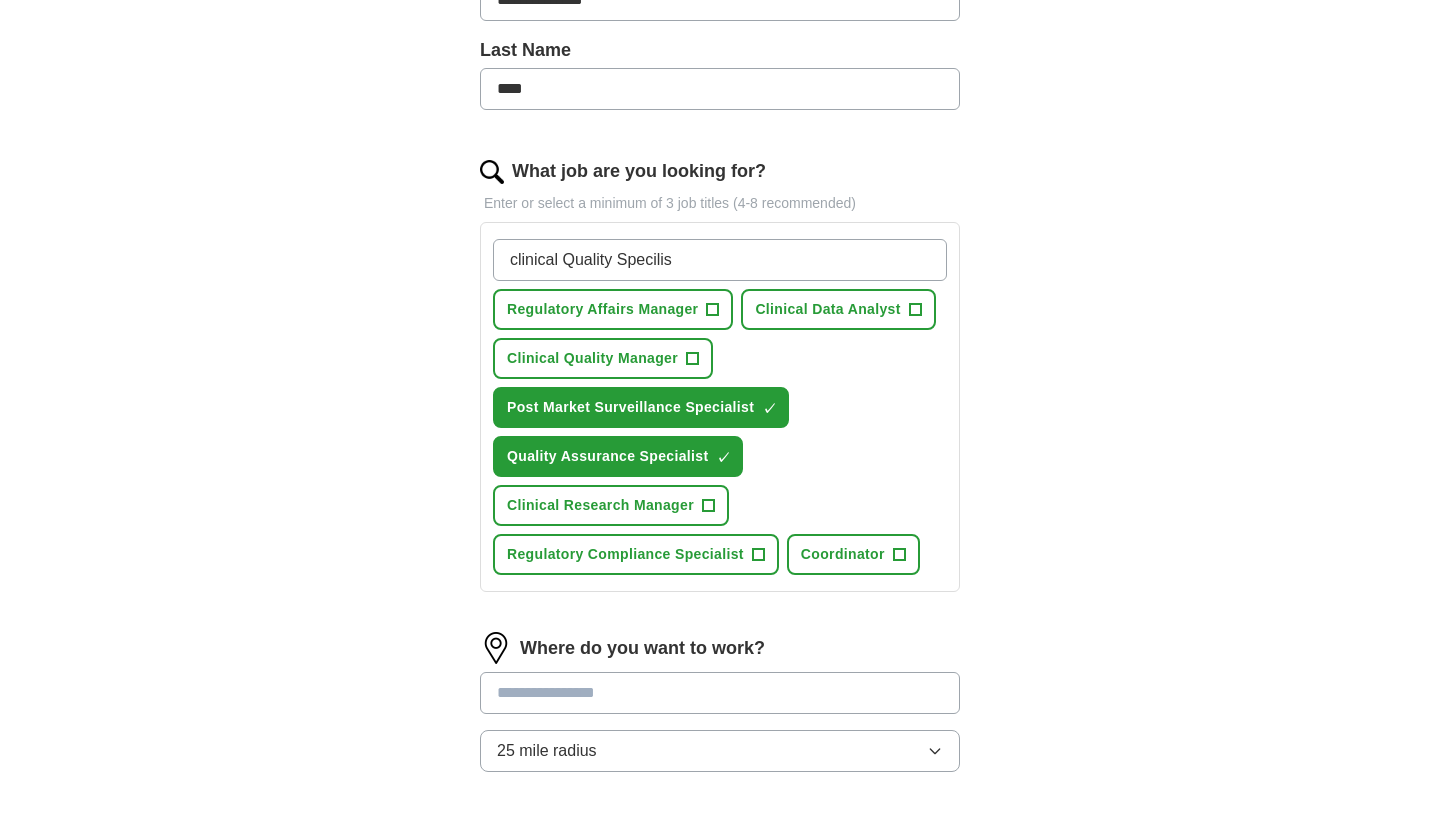 type on "clinical Quality Specilist" 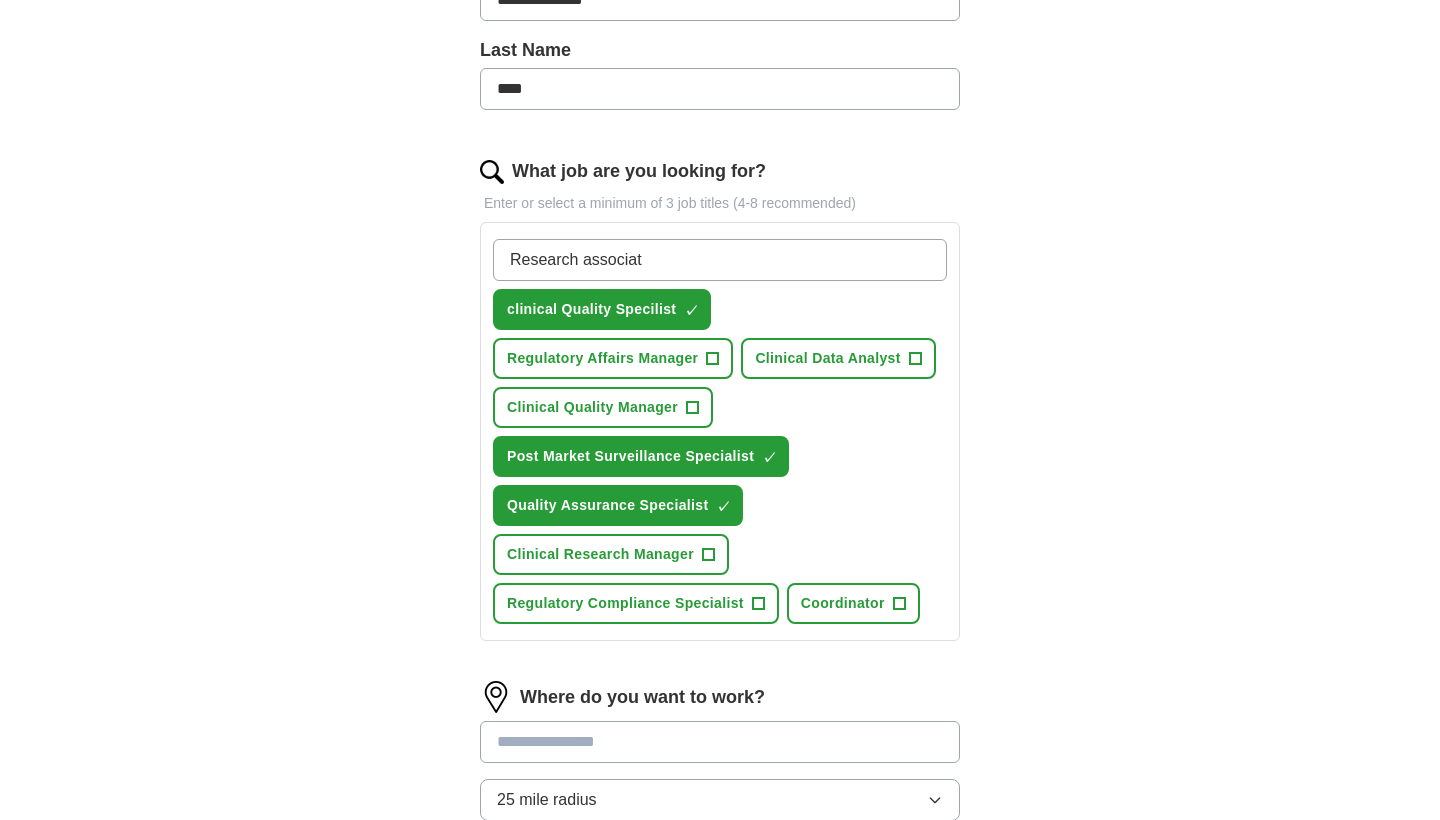 type on "Research associate" 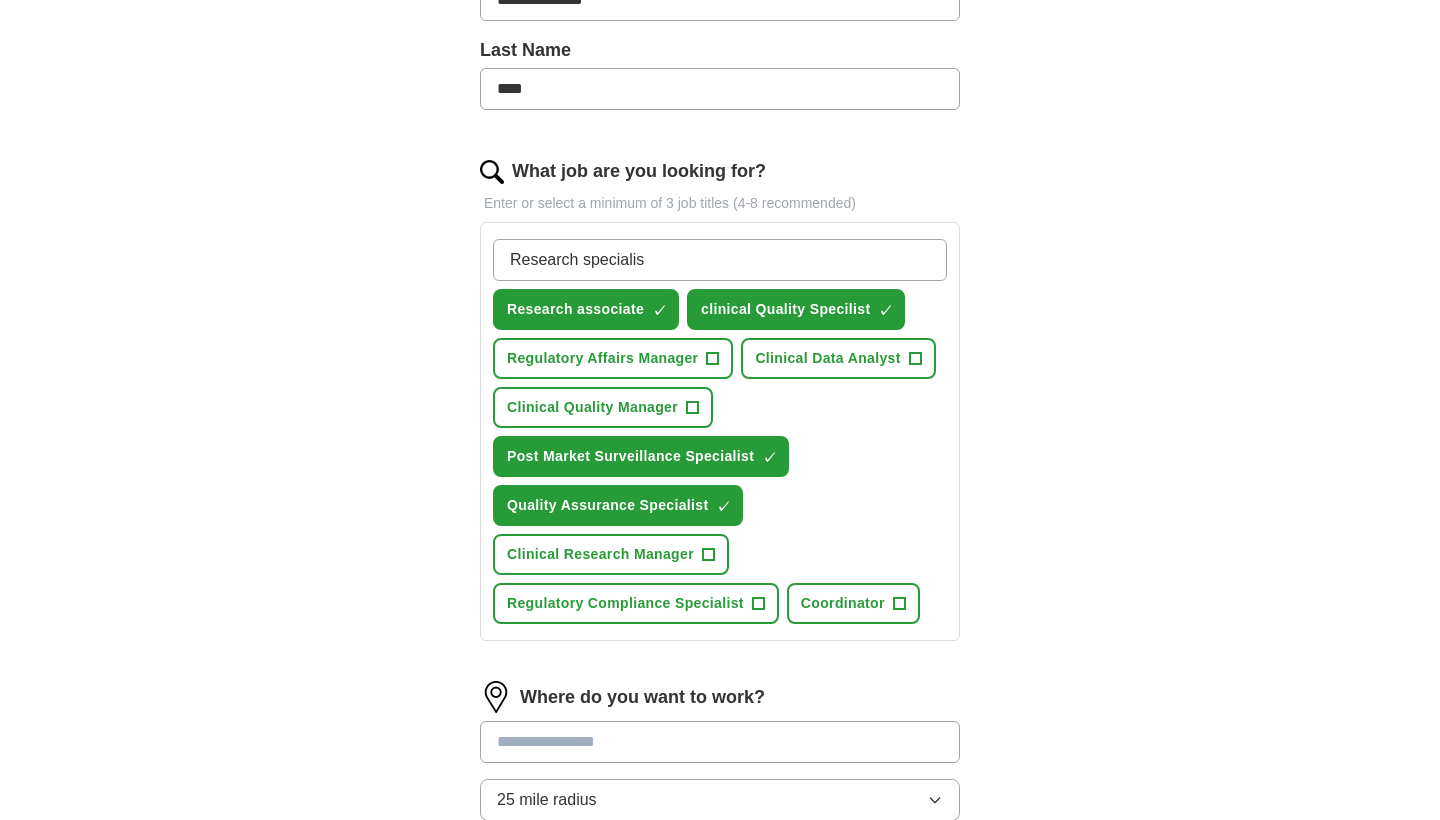type on "Research specialist" 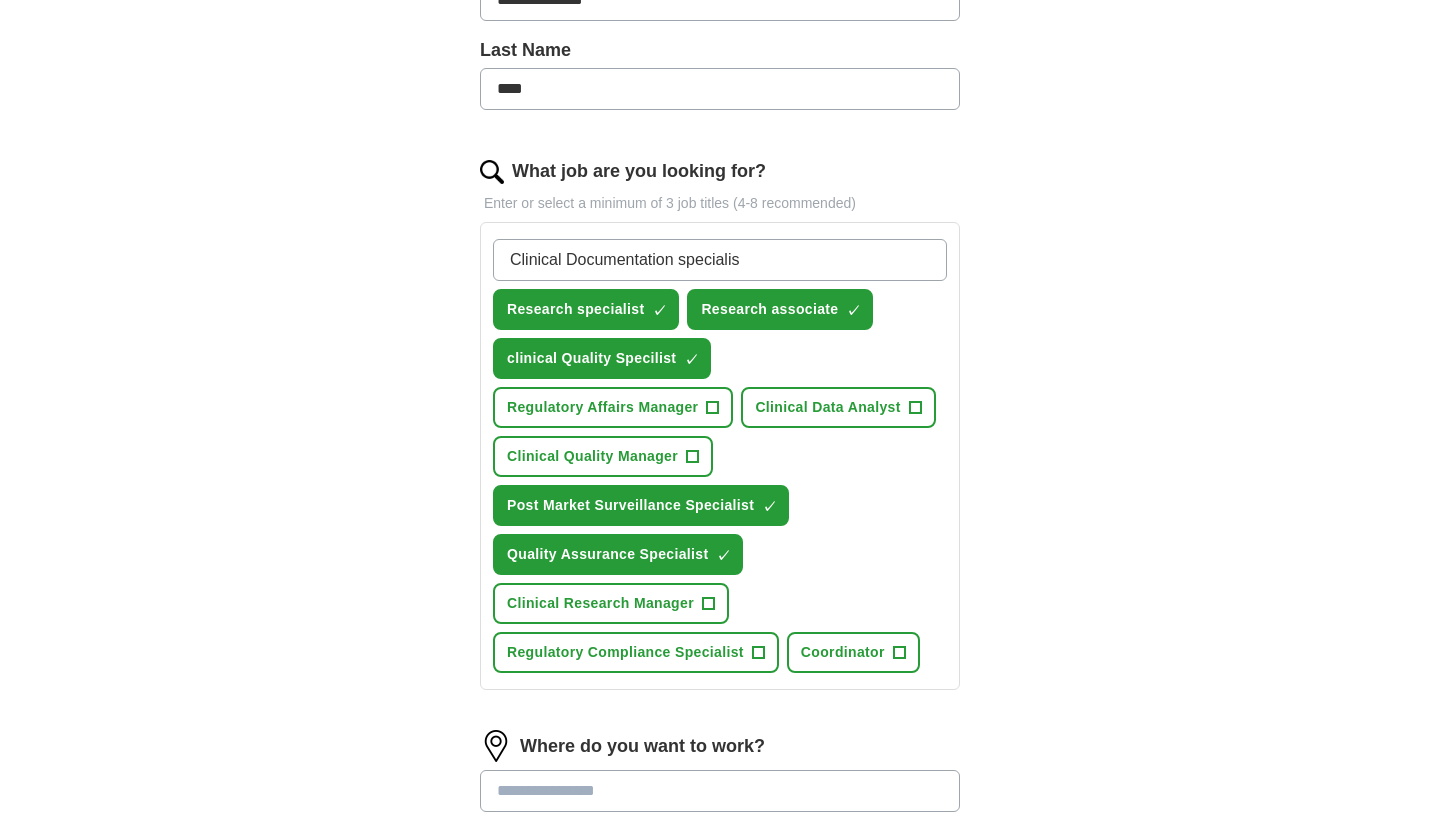 type on "Clinical Documentation specialist" 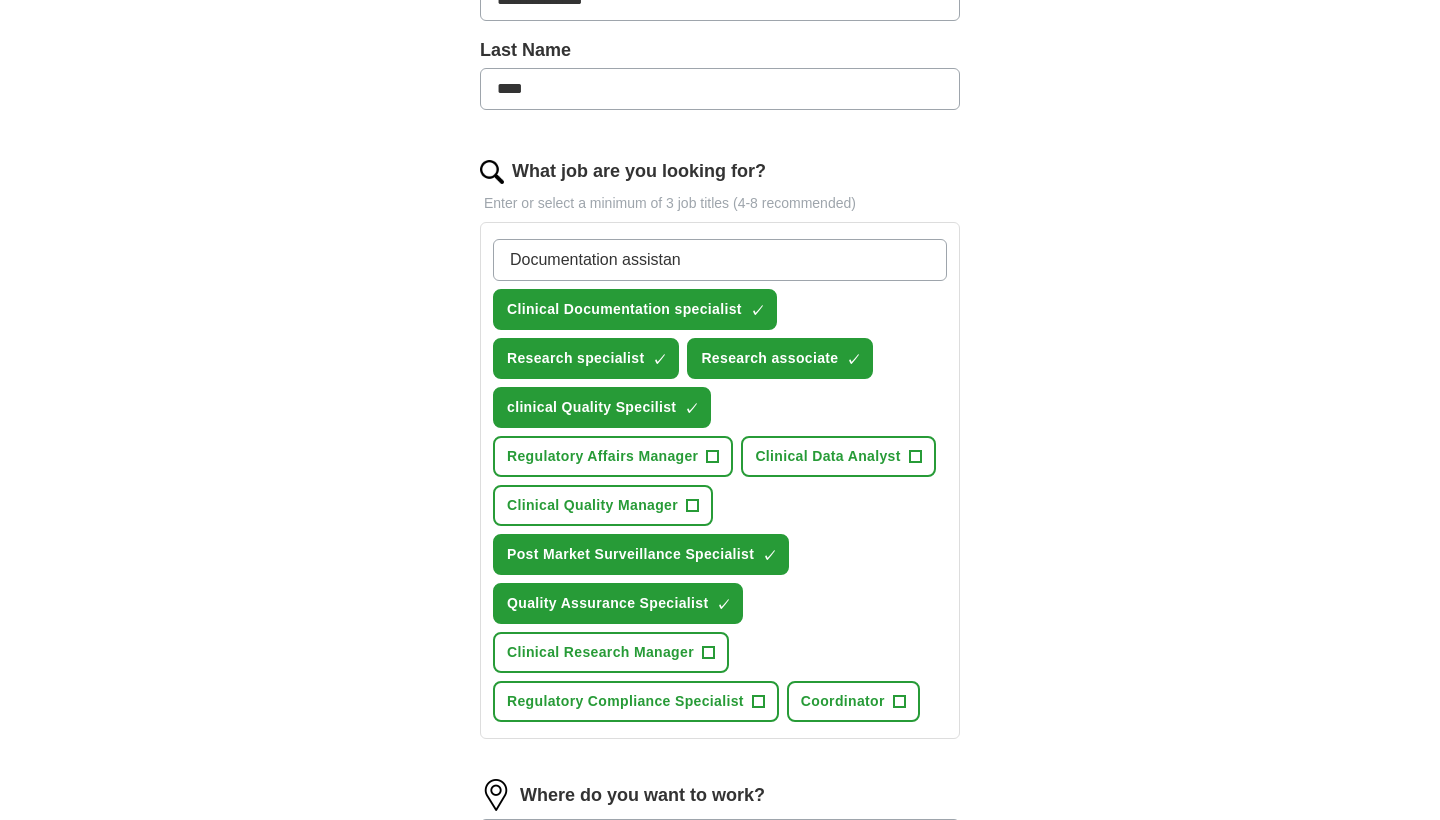 type on "Documentation assistant" 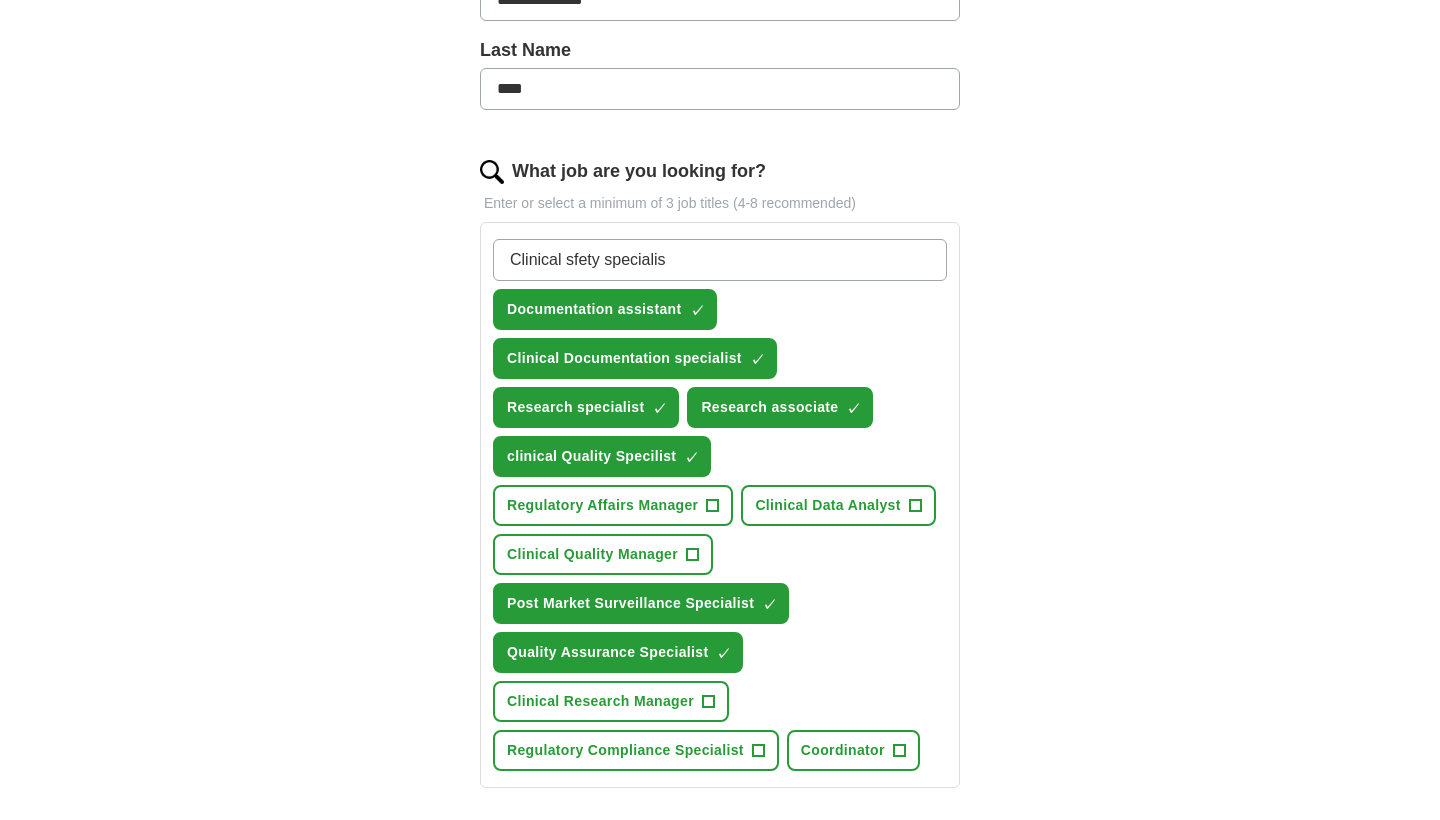 type on "Clinical sfety specialist" 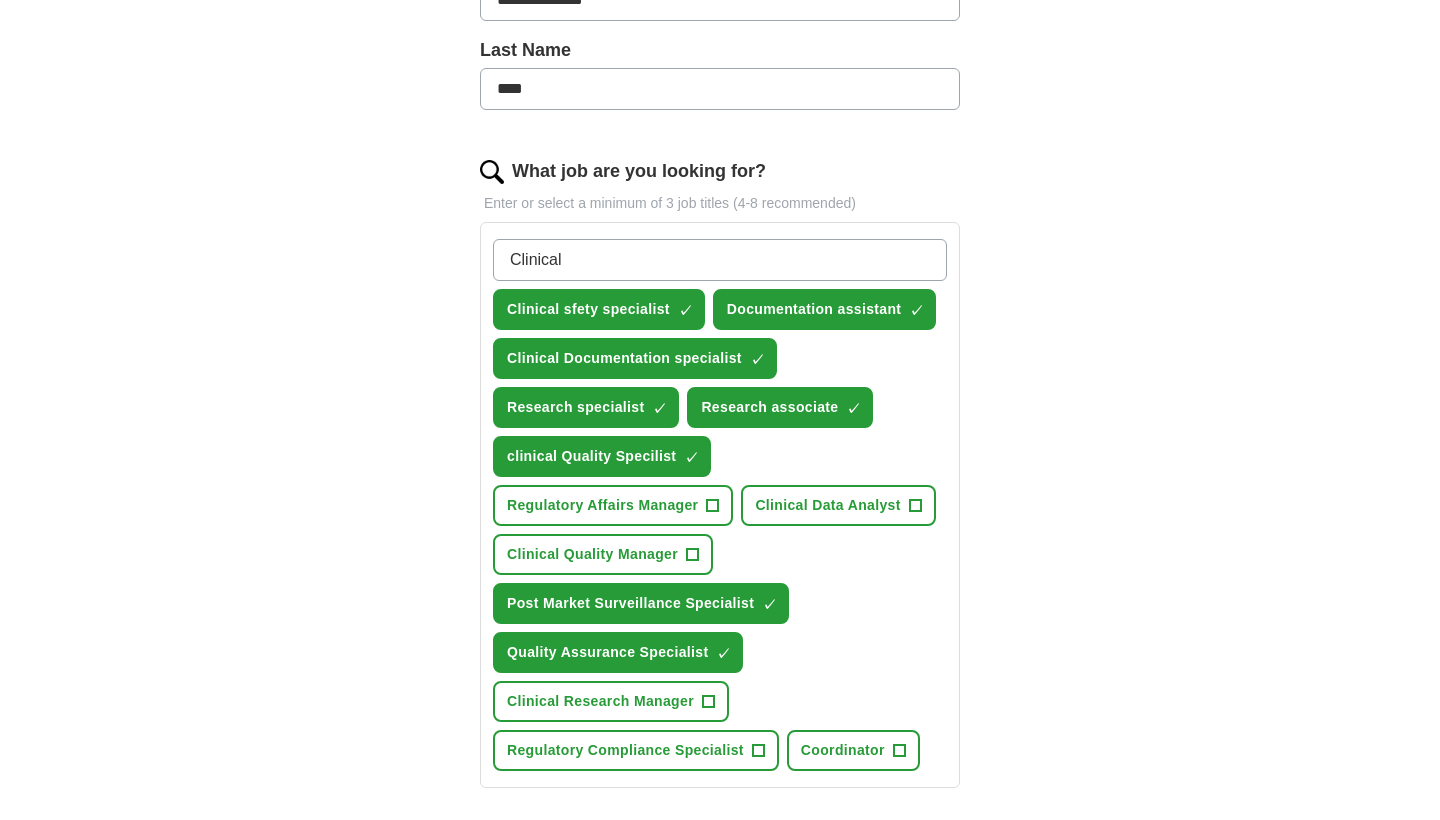 click on "×" at bounding box center [0, 0] 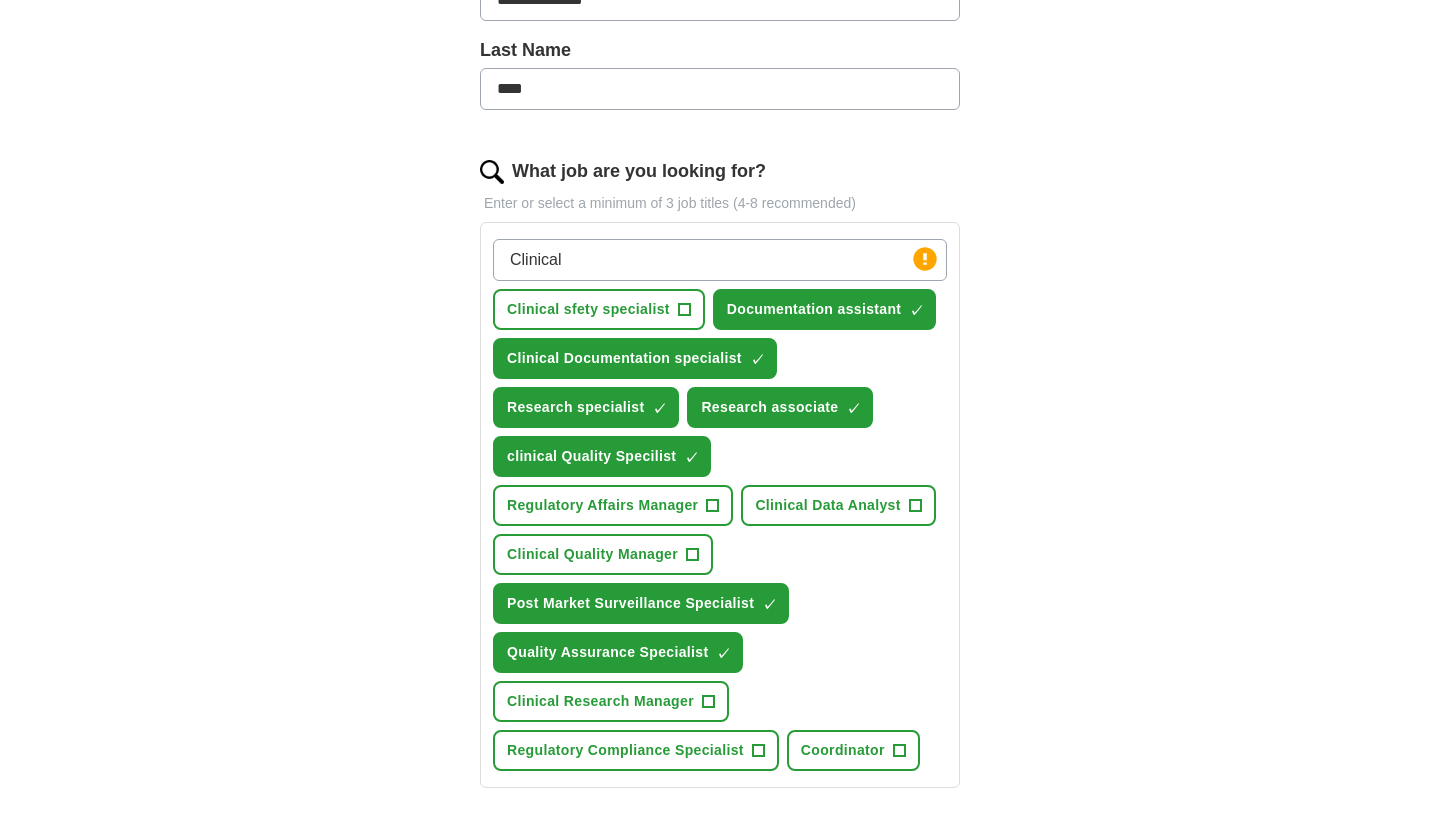 click on "Clinical" at bounding box center [720, 260] 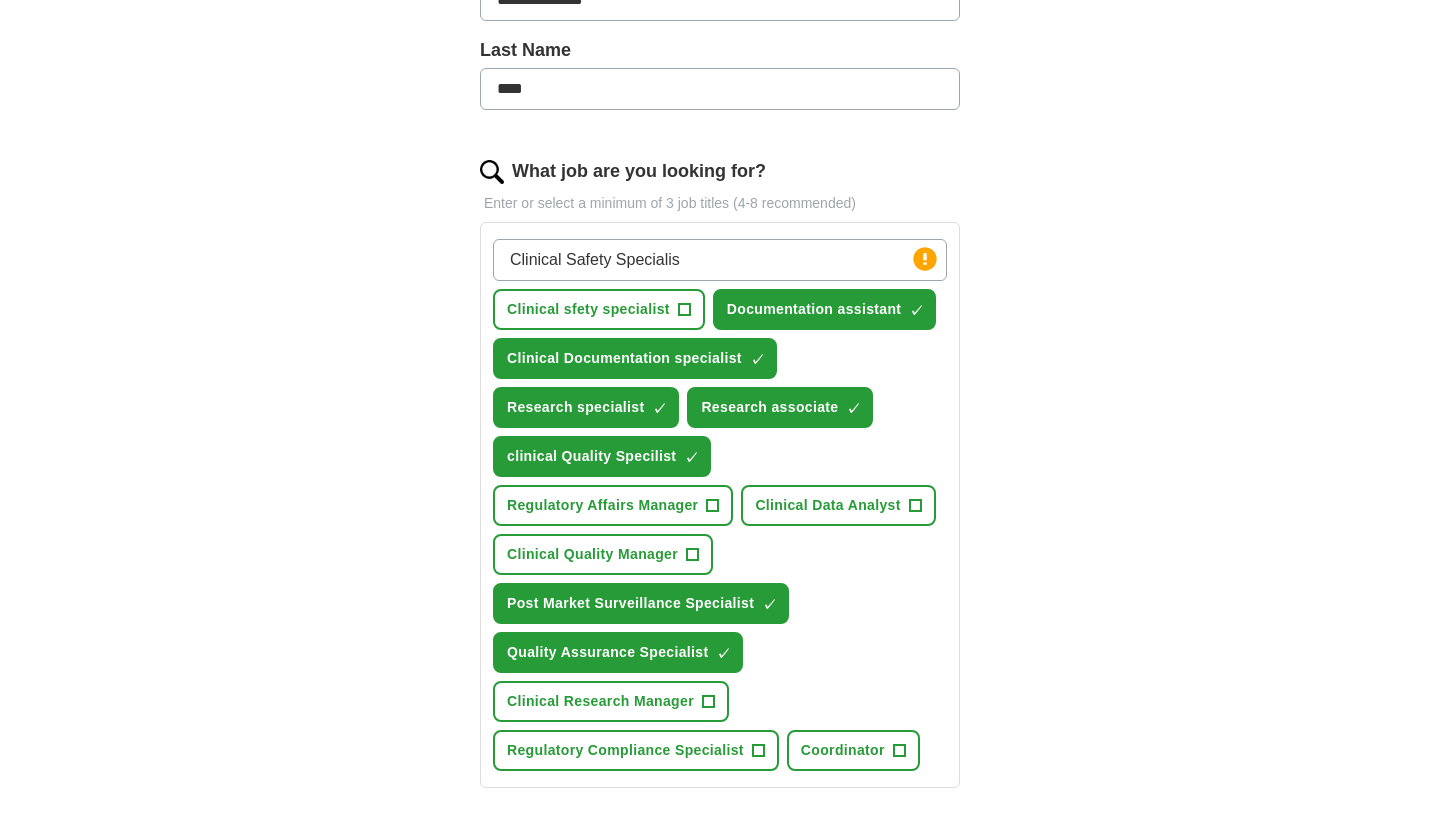 type on "Clinical Safety Specialist" 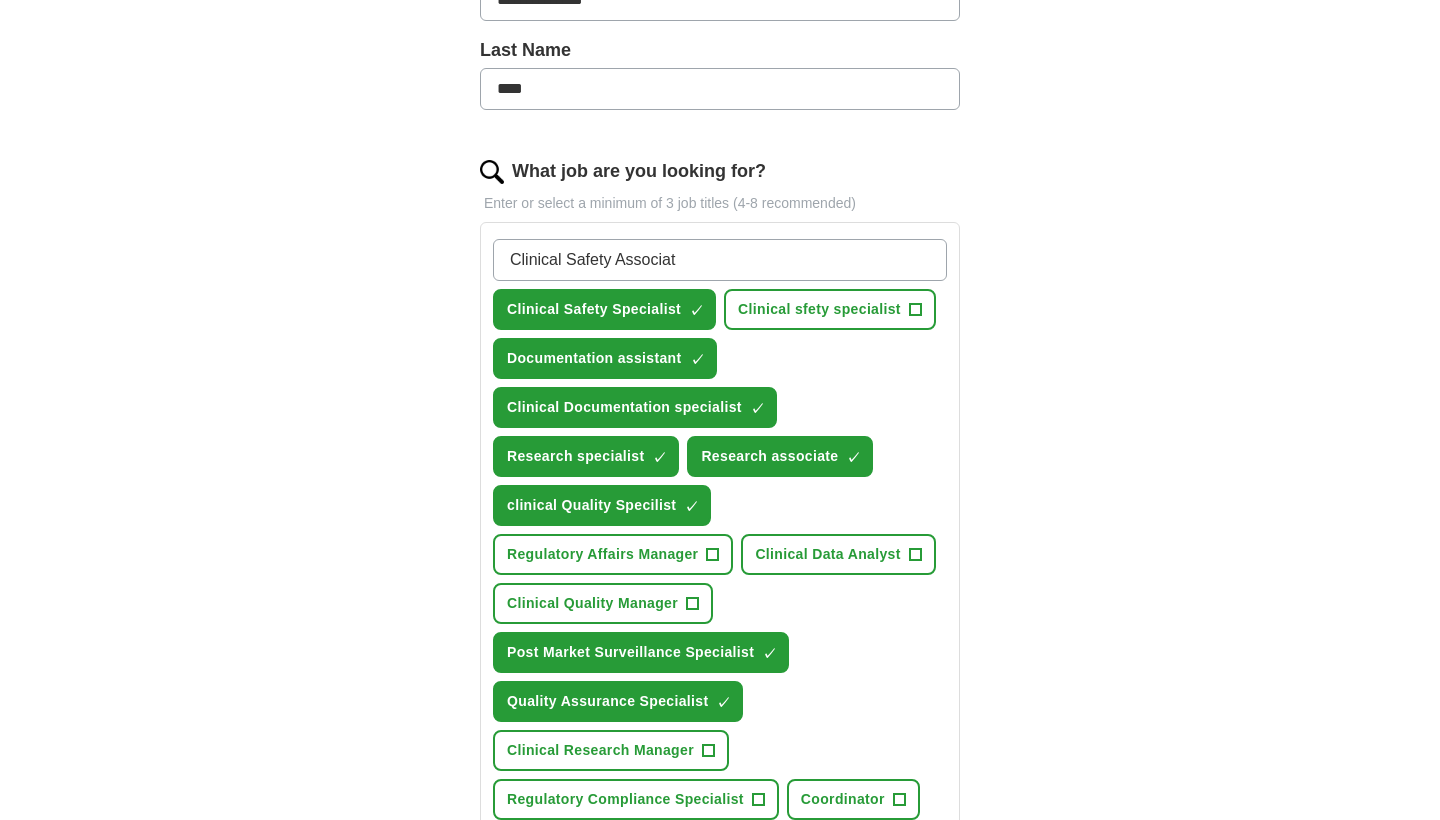 type on "Clinical Safety Associate" 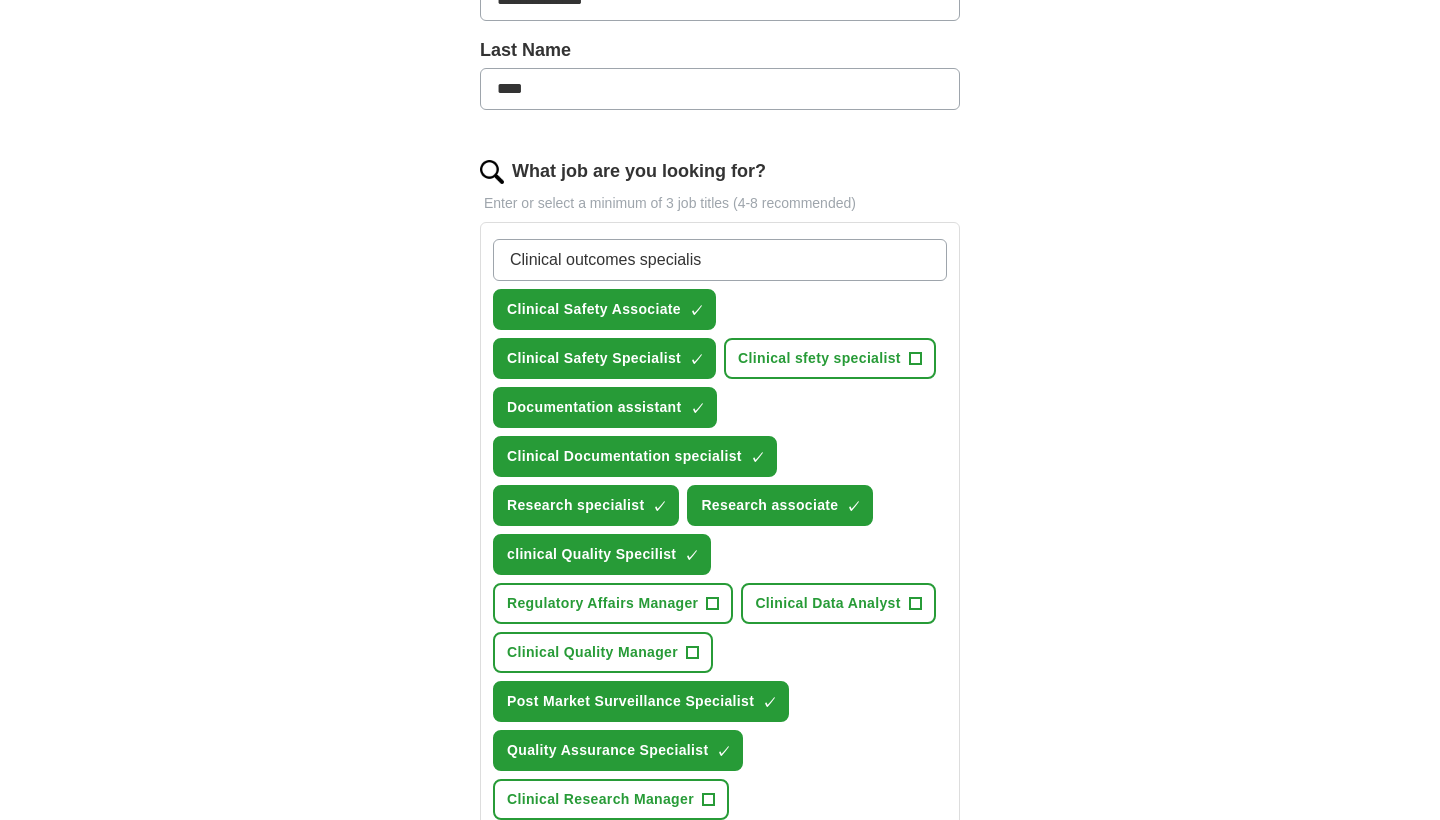 type on "Clinical outcomes specialist" 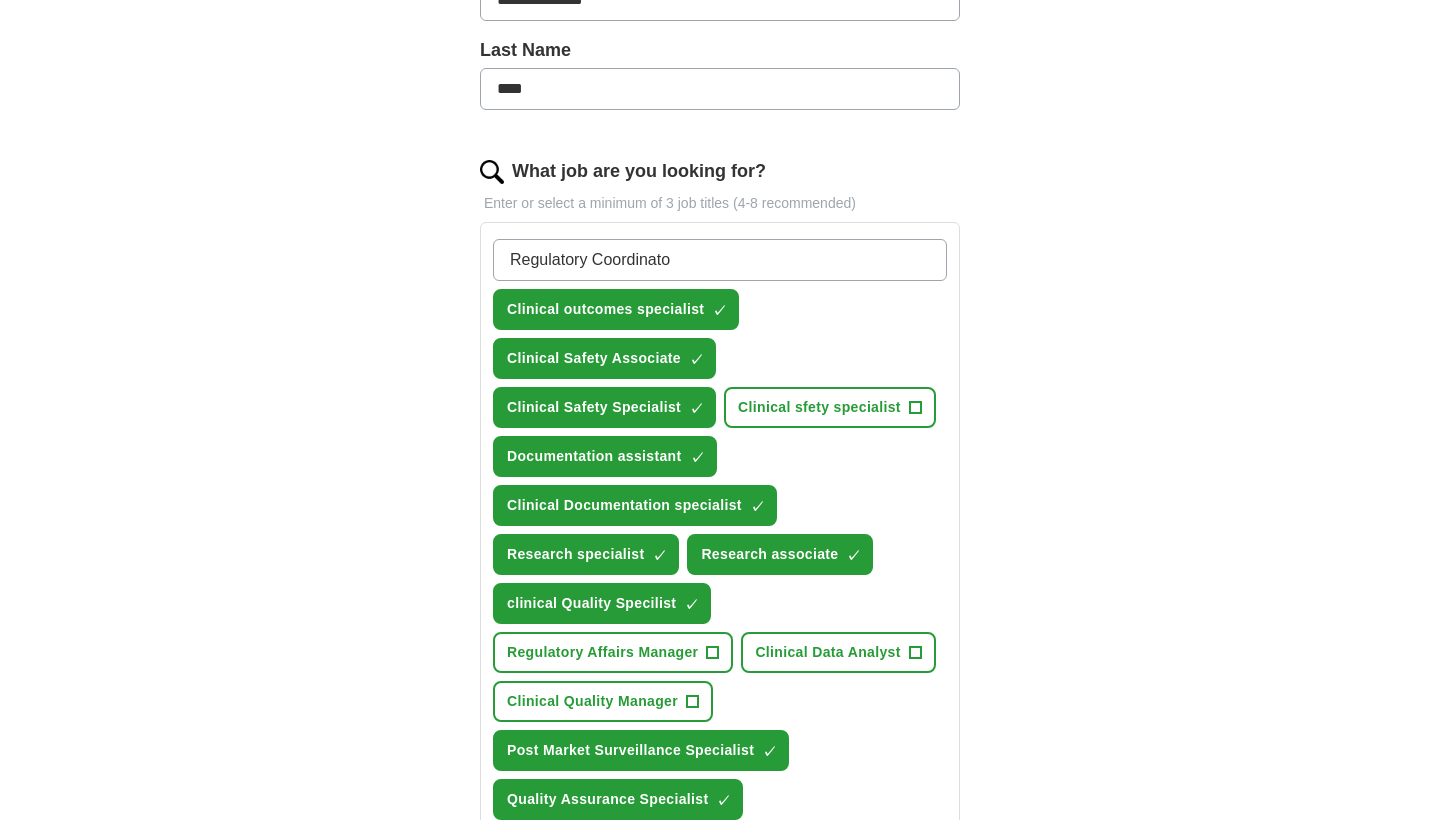 type on "Regulatory Coordinator" 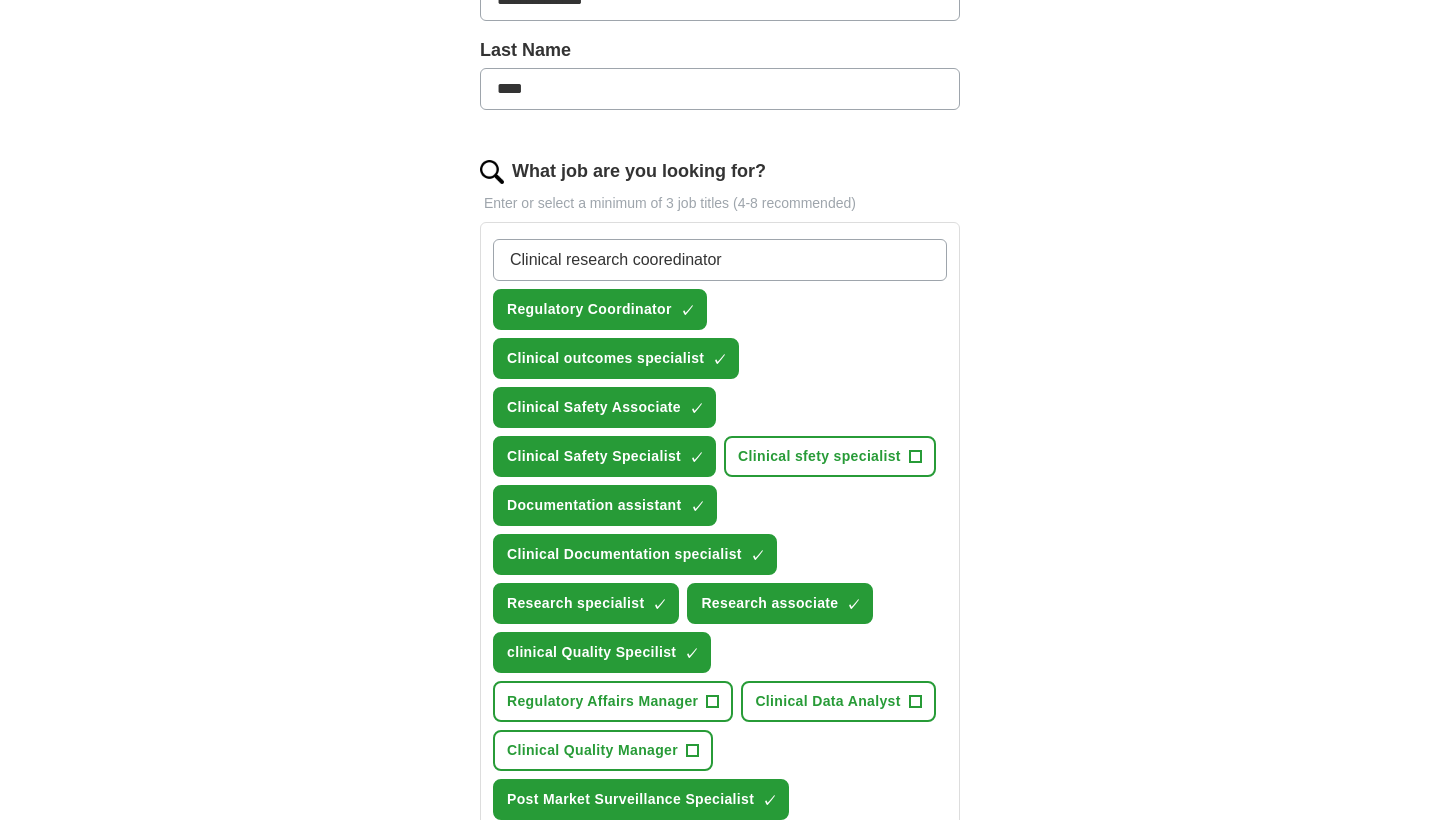 type on "Clinical research coordinator" 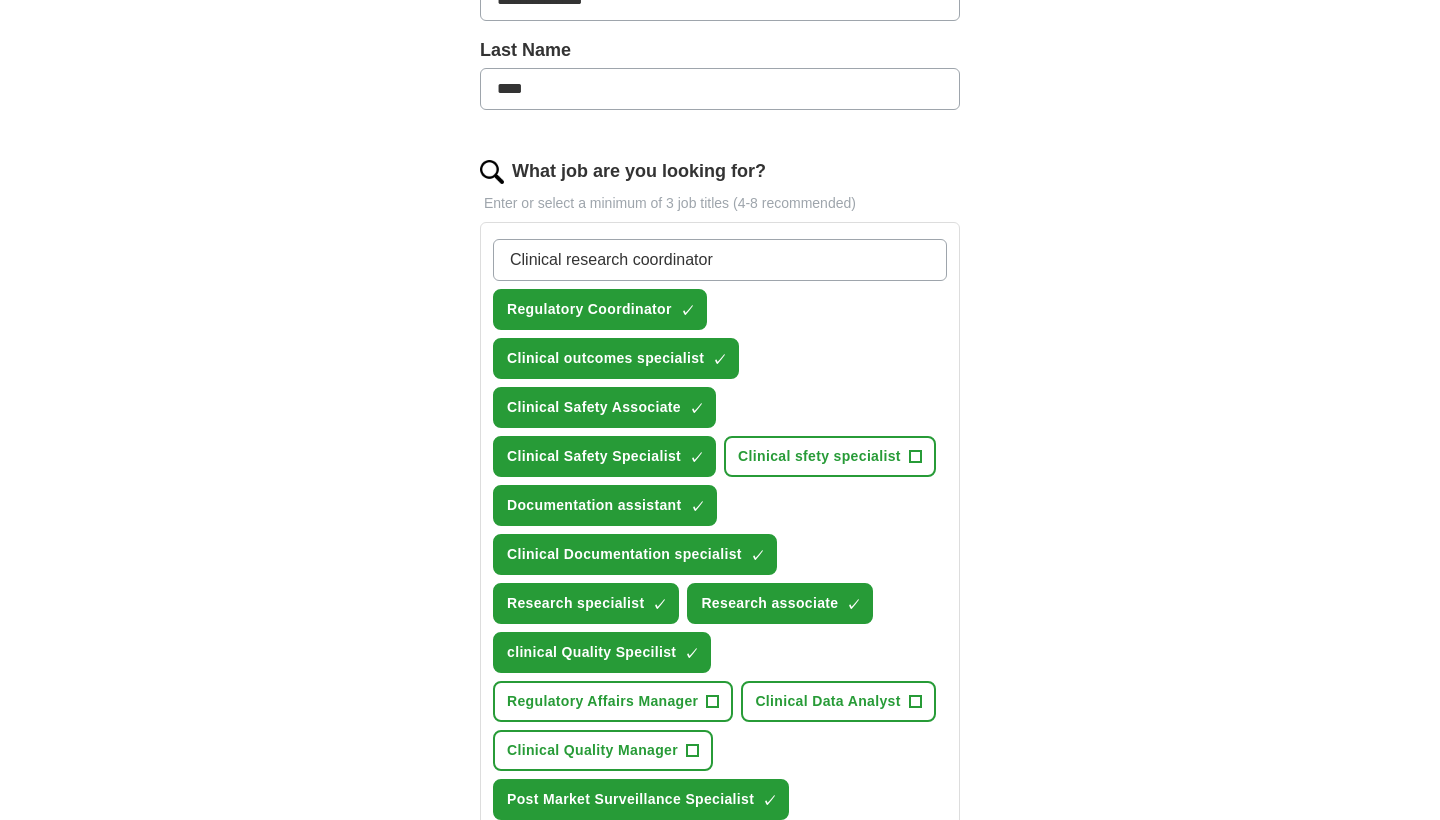 type 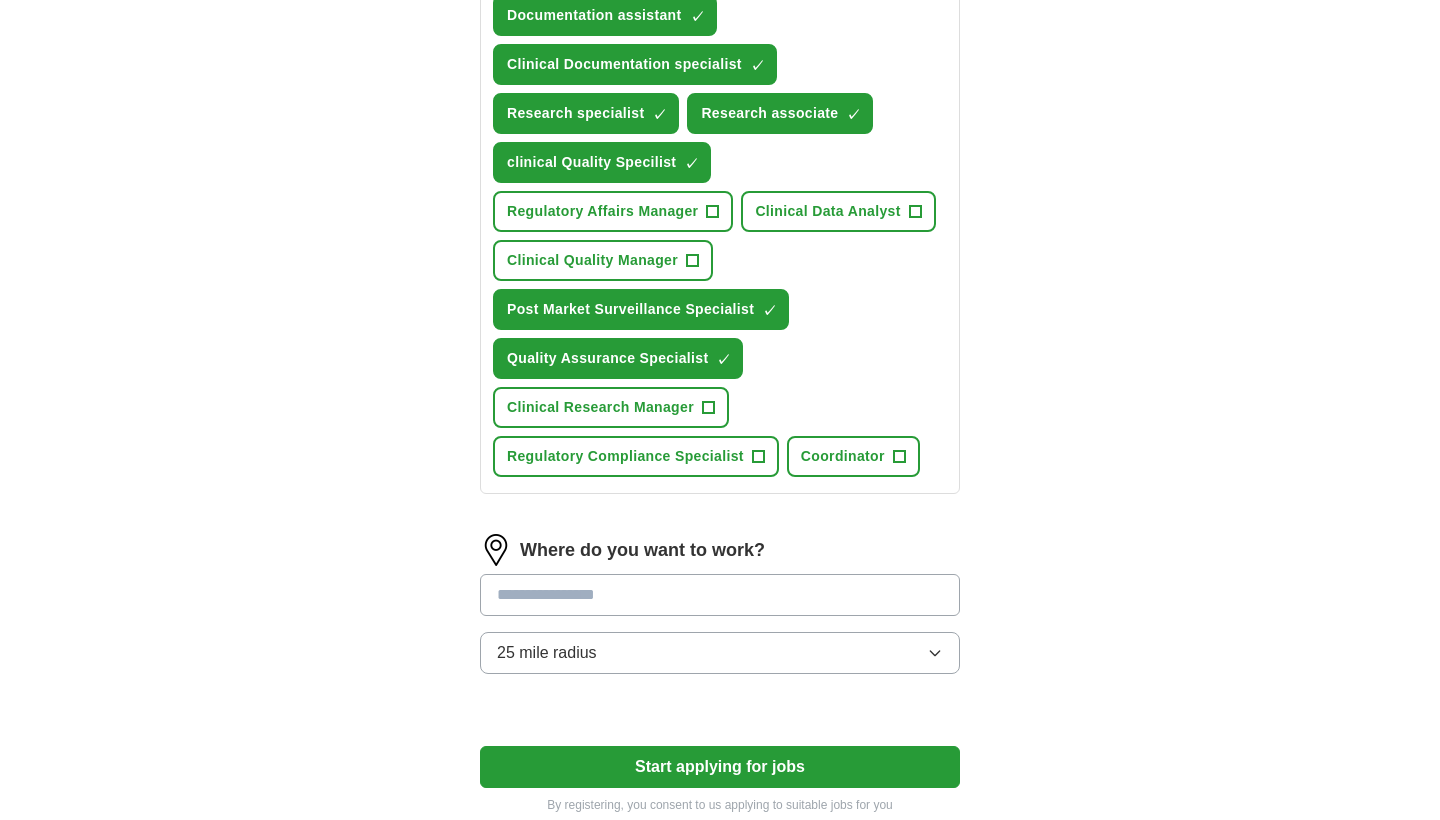 scroll, scrollTop: 1092, scrollLeft: 0, axis: vertical 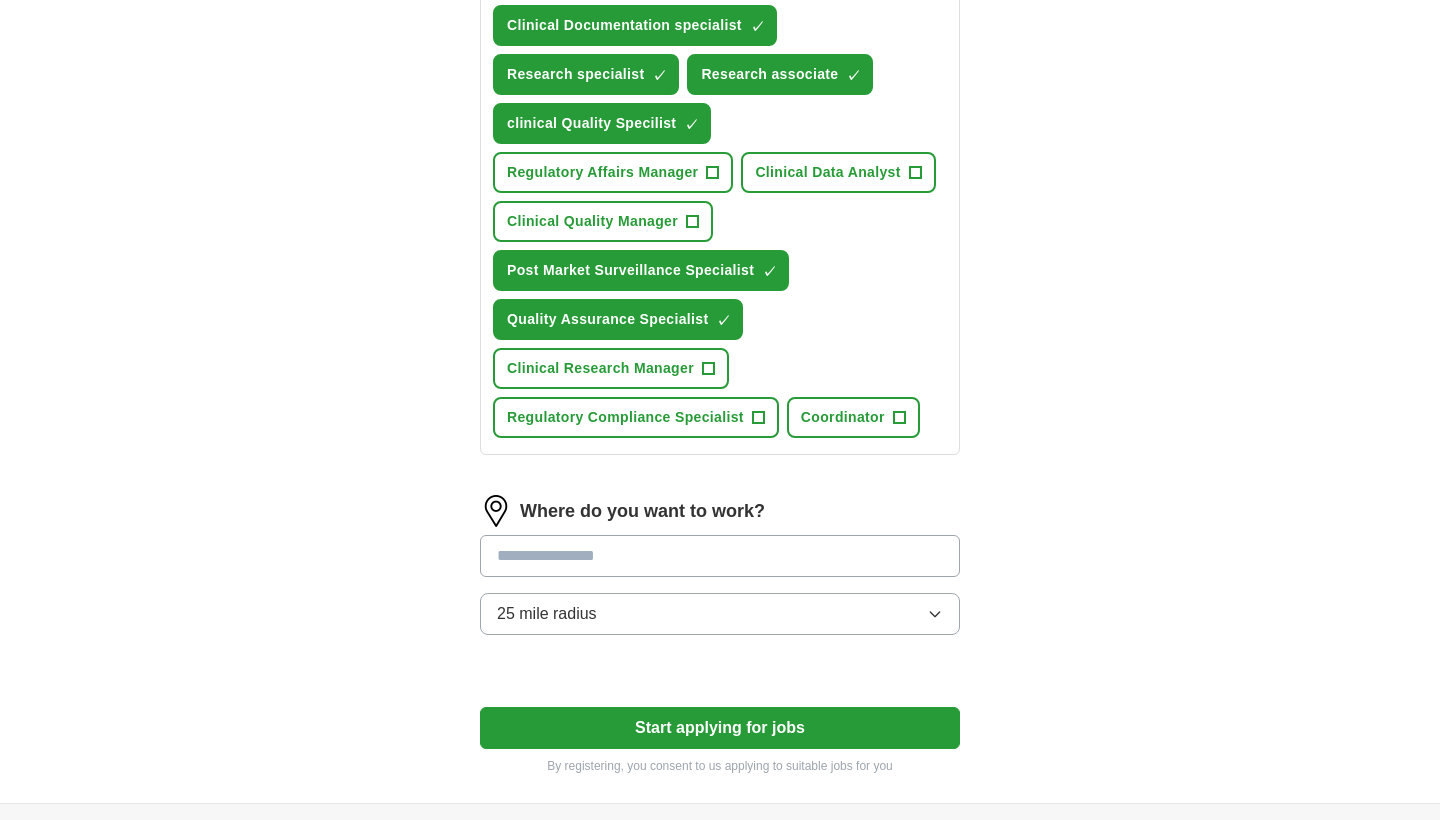 click on "Where do you want to work? 25 mile radius" at bounding box center (720, 573) 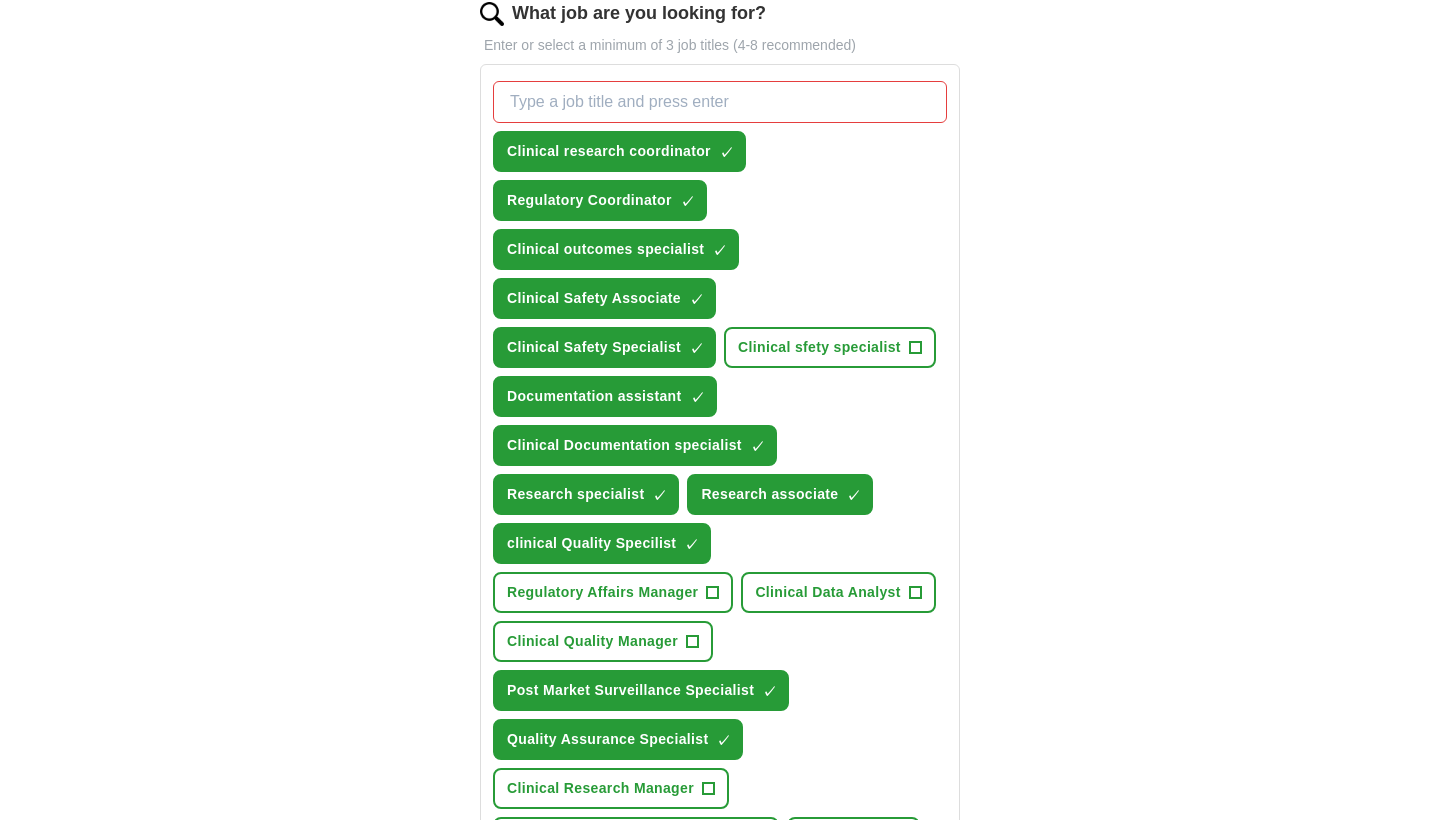 scroll, scrollTop: 691, scrollLeft: 0, axis: vertical 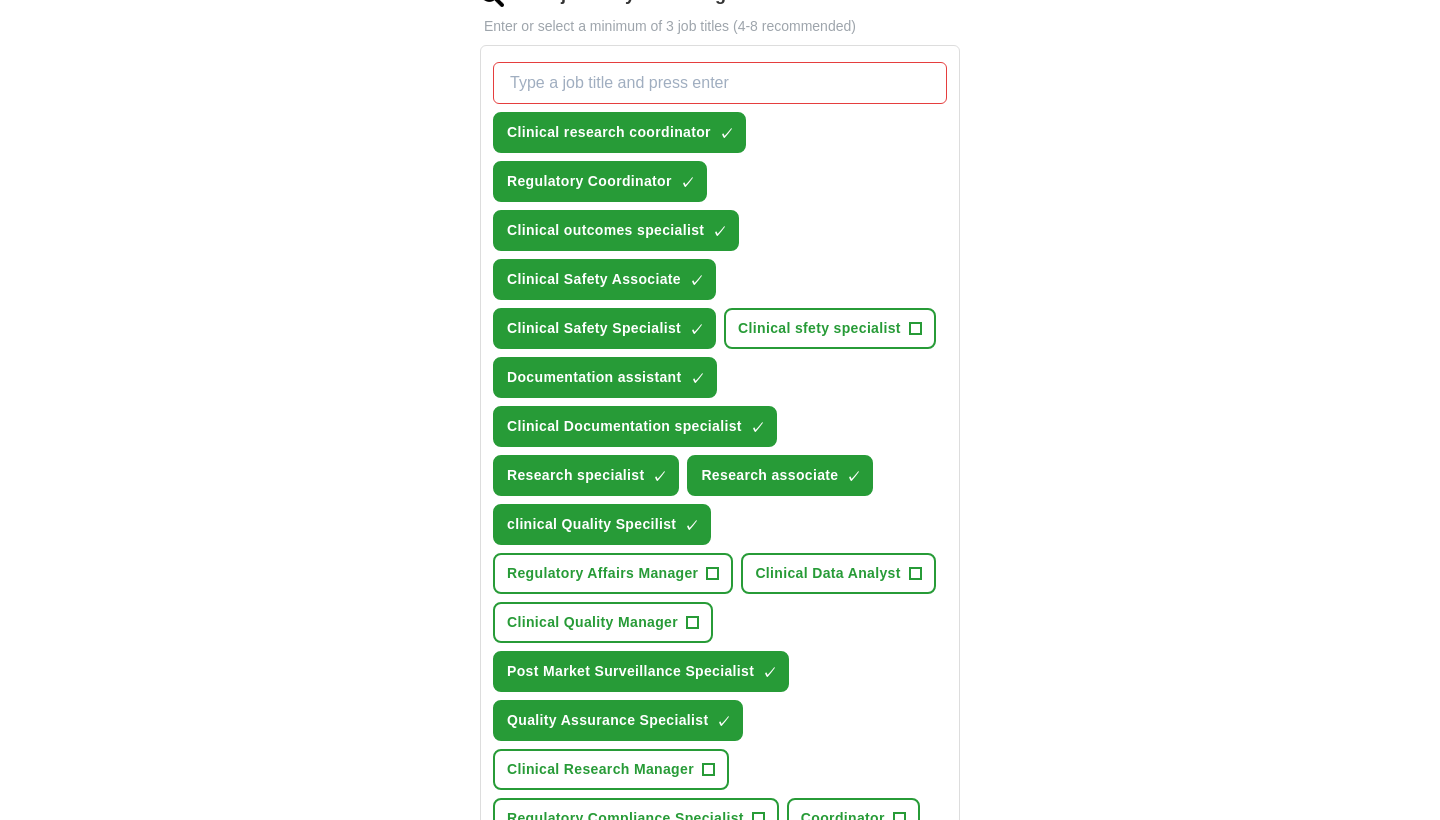click on "×" at bounding box center [0, 0] 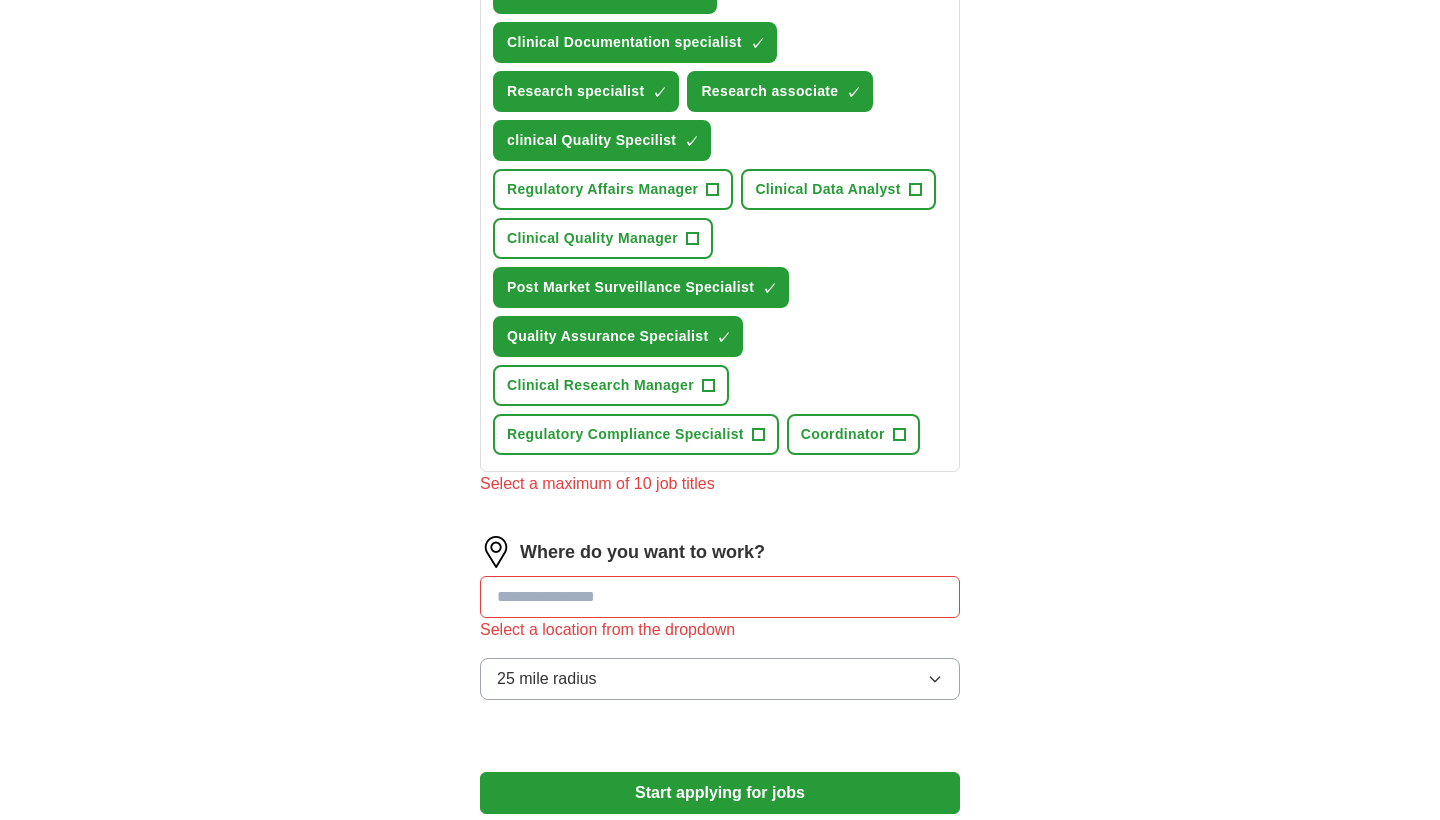 scroll, scrollTop: 1153, scrollLeft: 0, axis: vertical 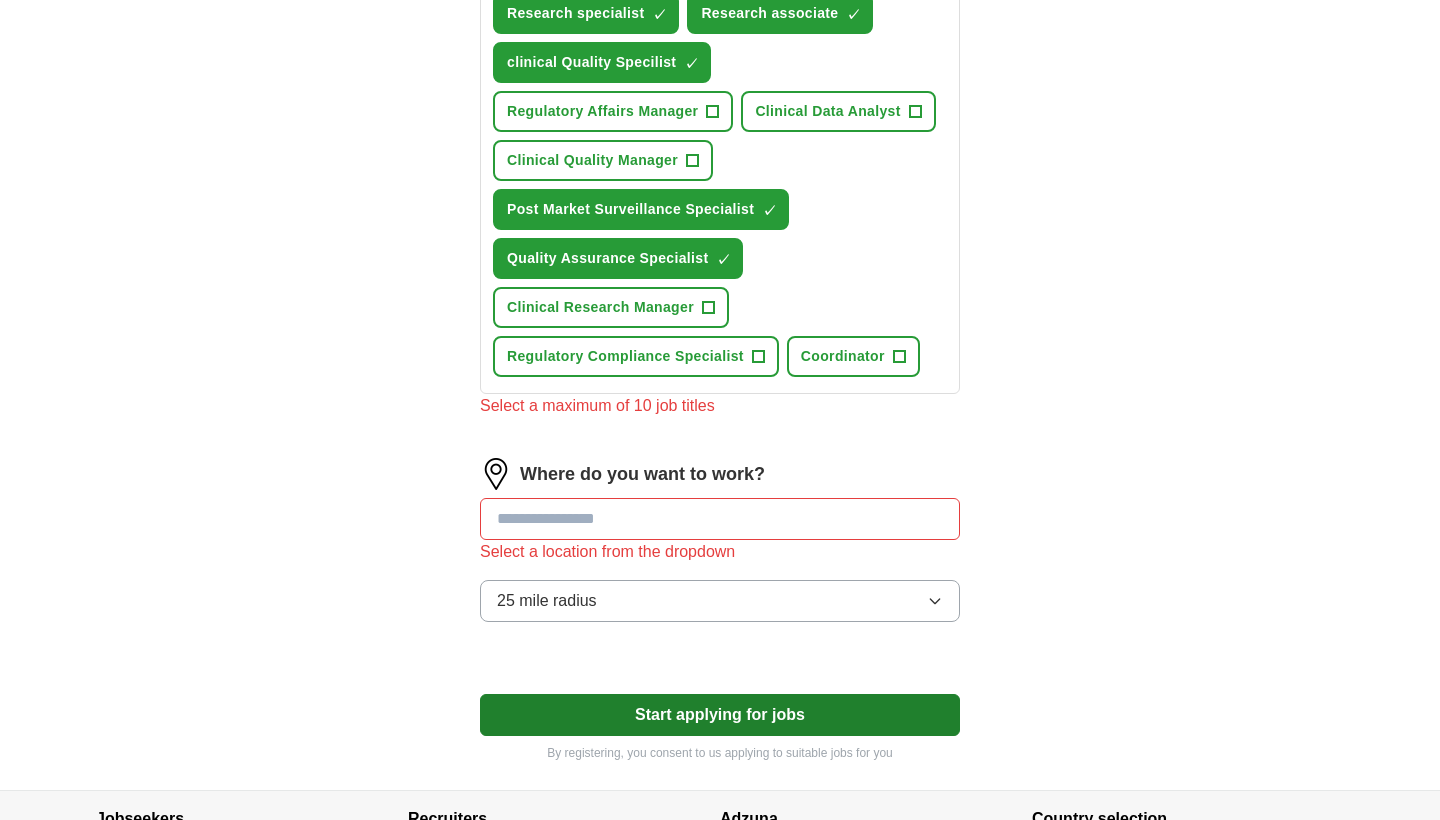 click on "Start applying for jobs" at bounding box center [720, 715] 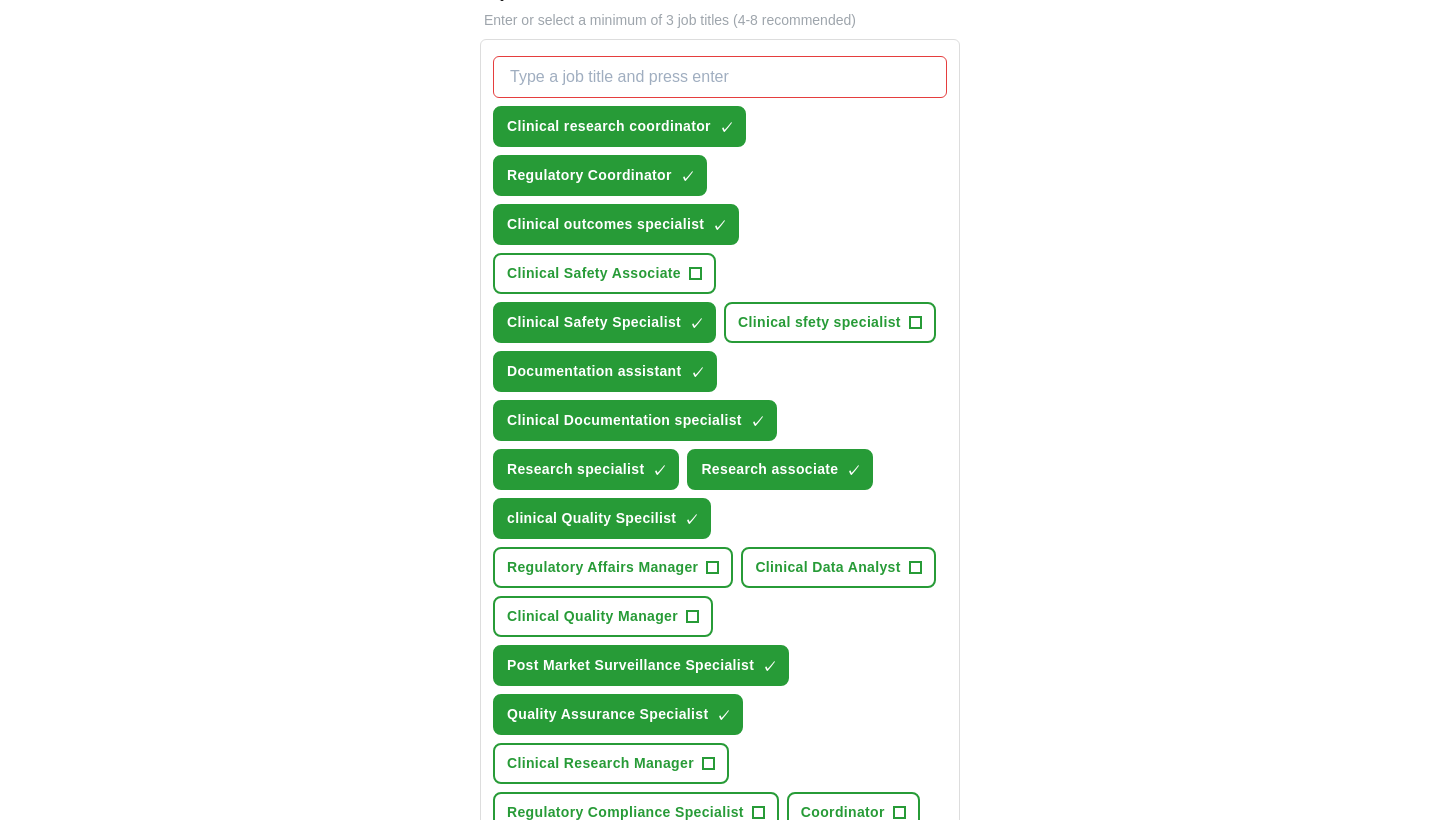 scroll, scrollTop: 664, scrollLeft: 0, axis: vertical 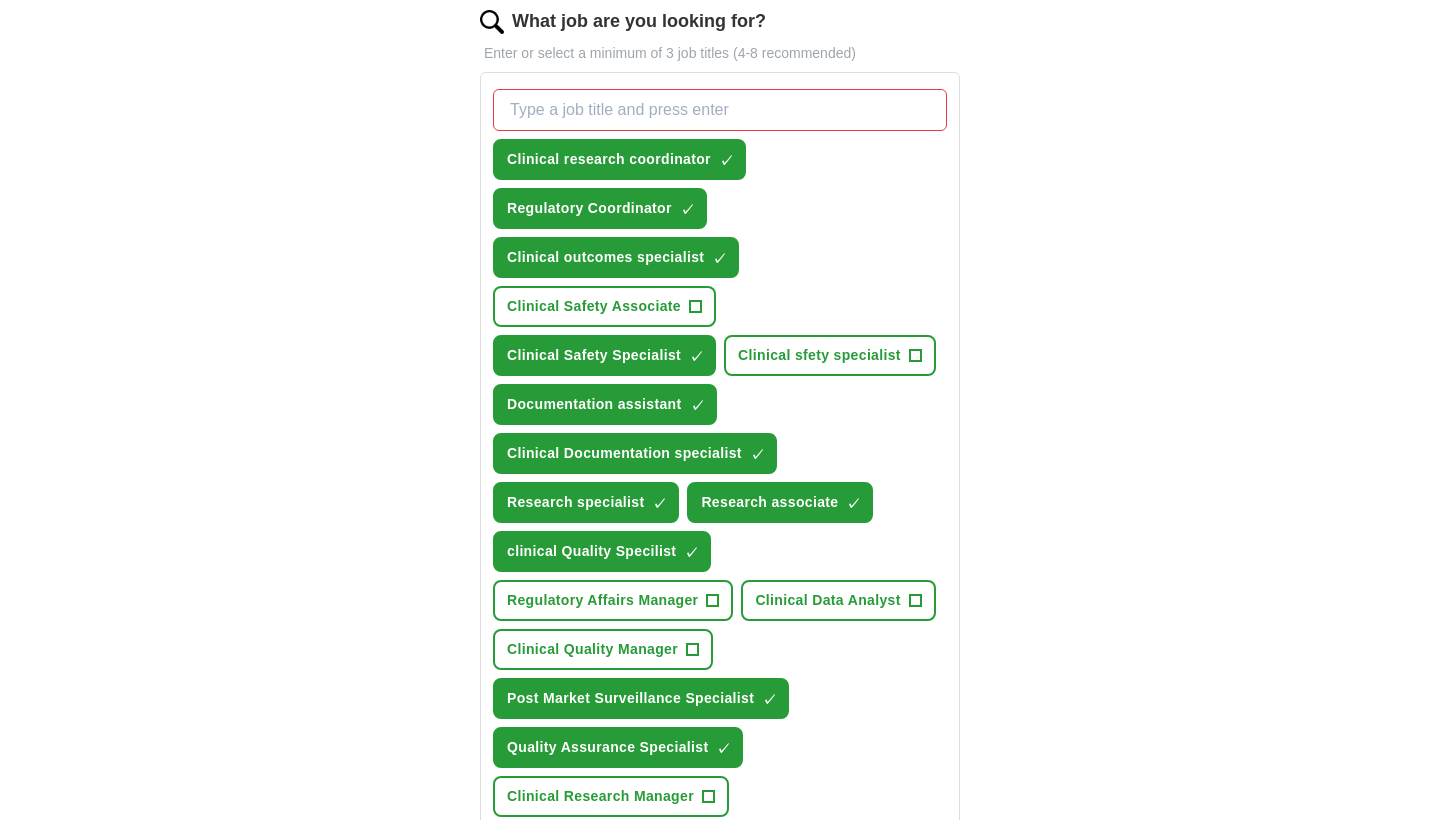 click on "**********" at bounding box center [720, 395] 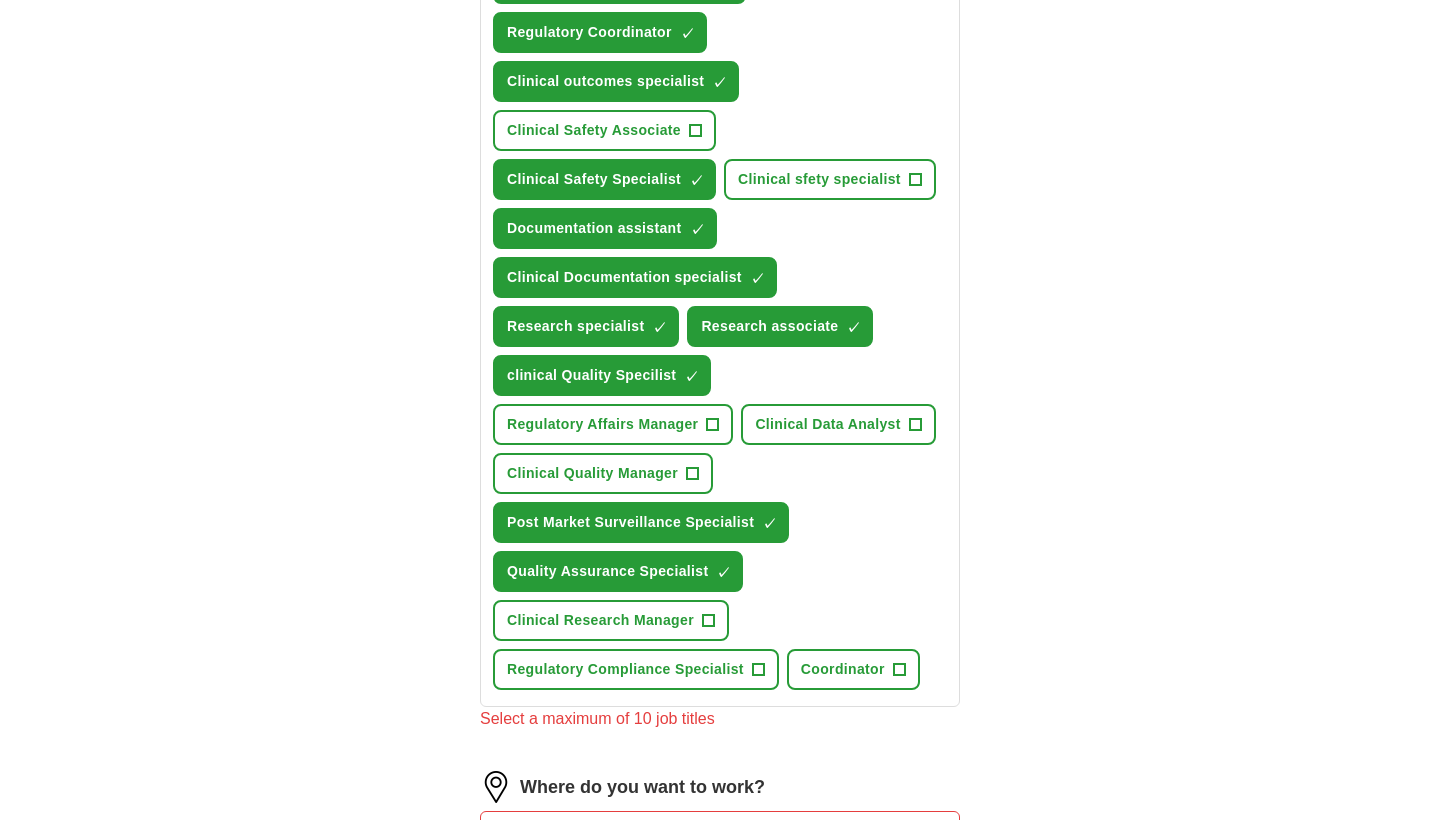 scroll, scrollTop: 1171, scrollLeft: 0, axis: vertical 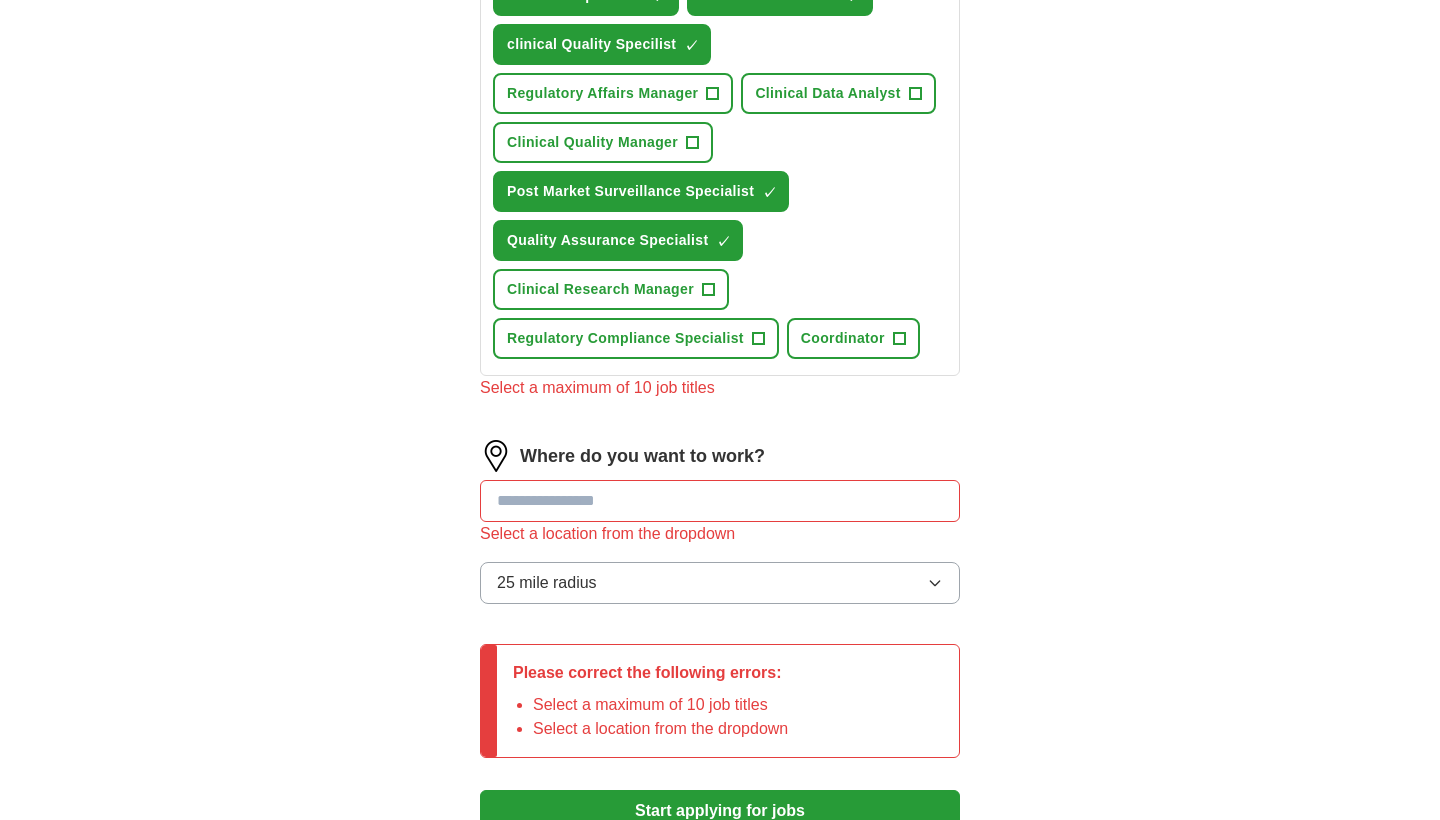 click at bounding box center [720, 501] 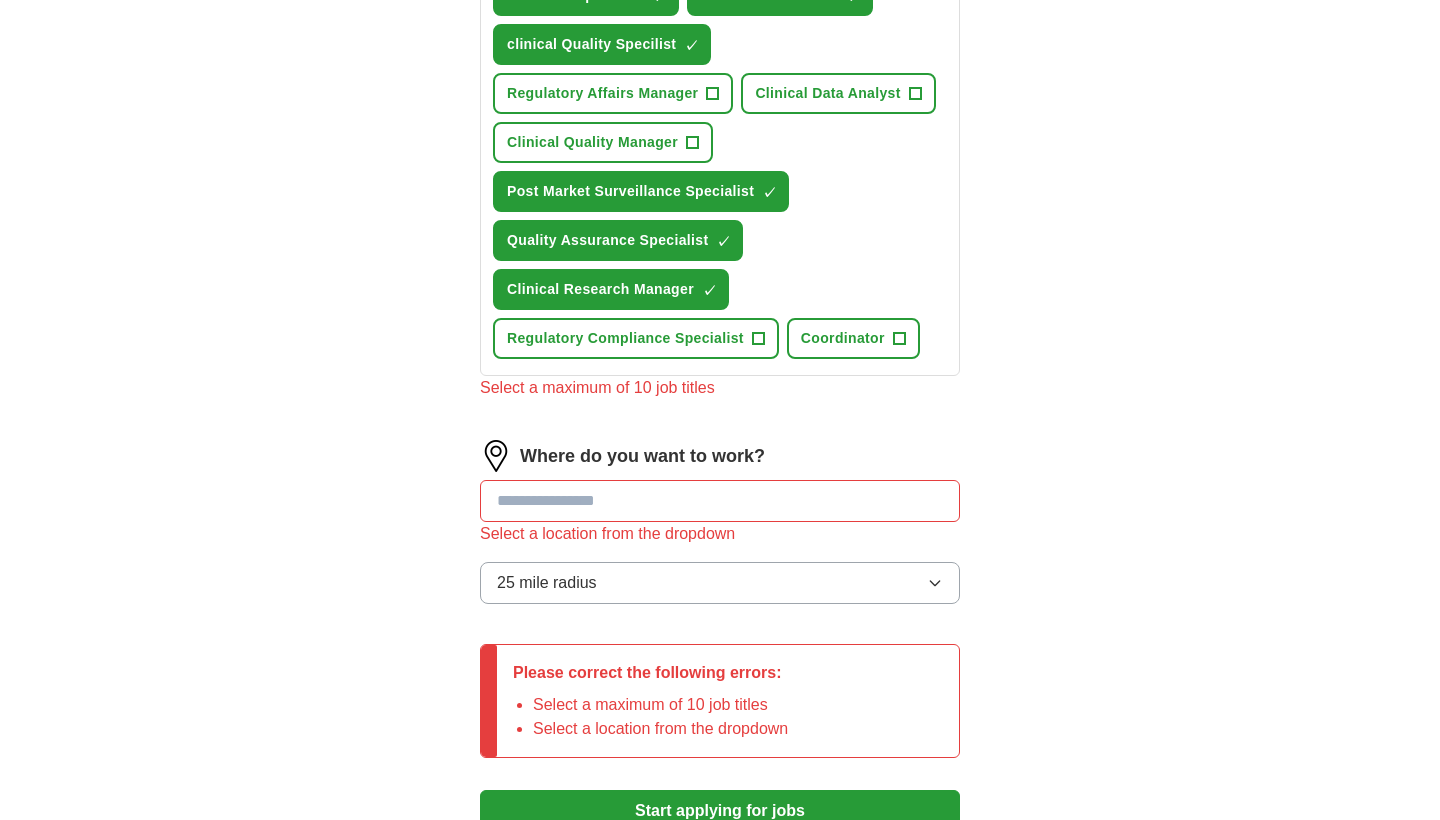 click on "✓ ×" at bounding box center [708, 290] 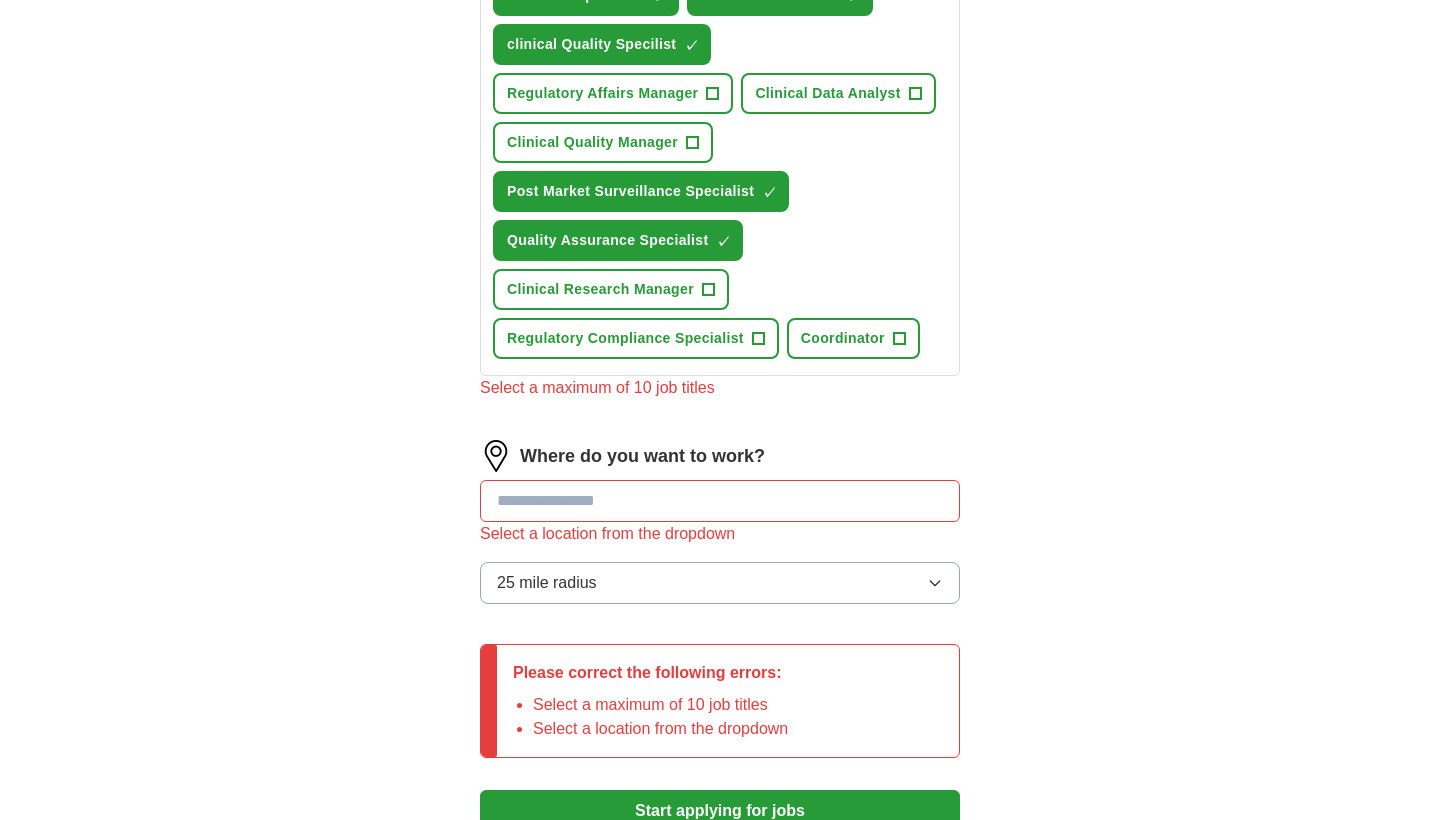 click at bounding box center (720, 501) 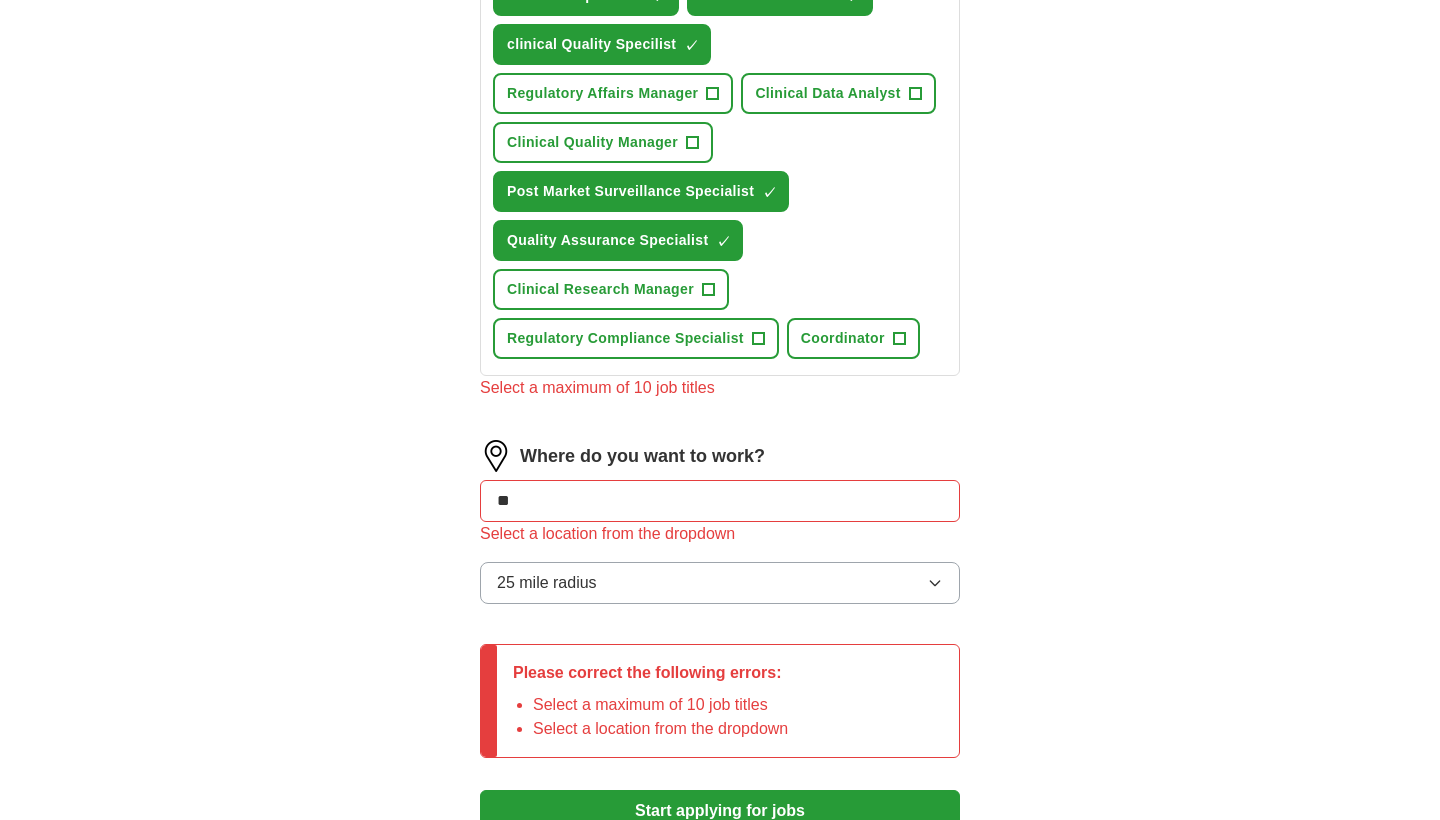 type on "***" 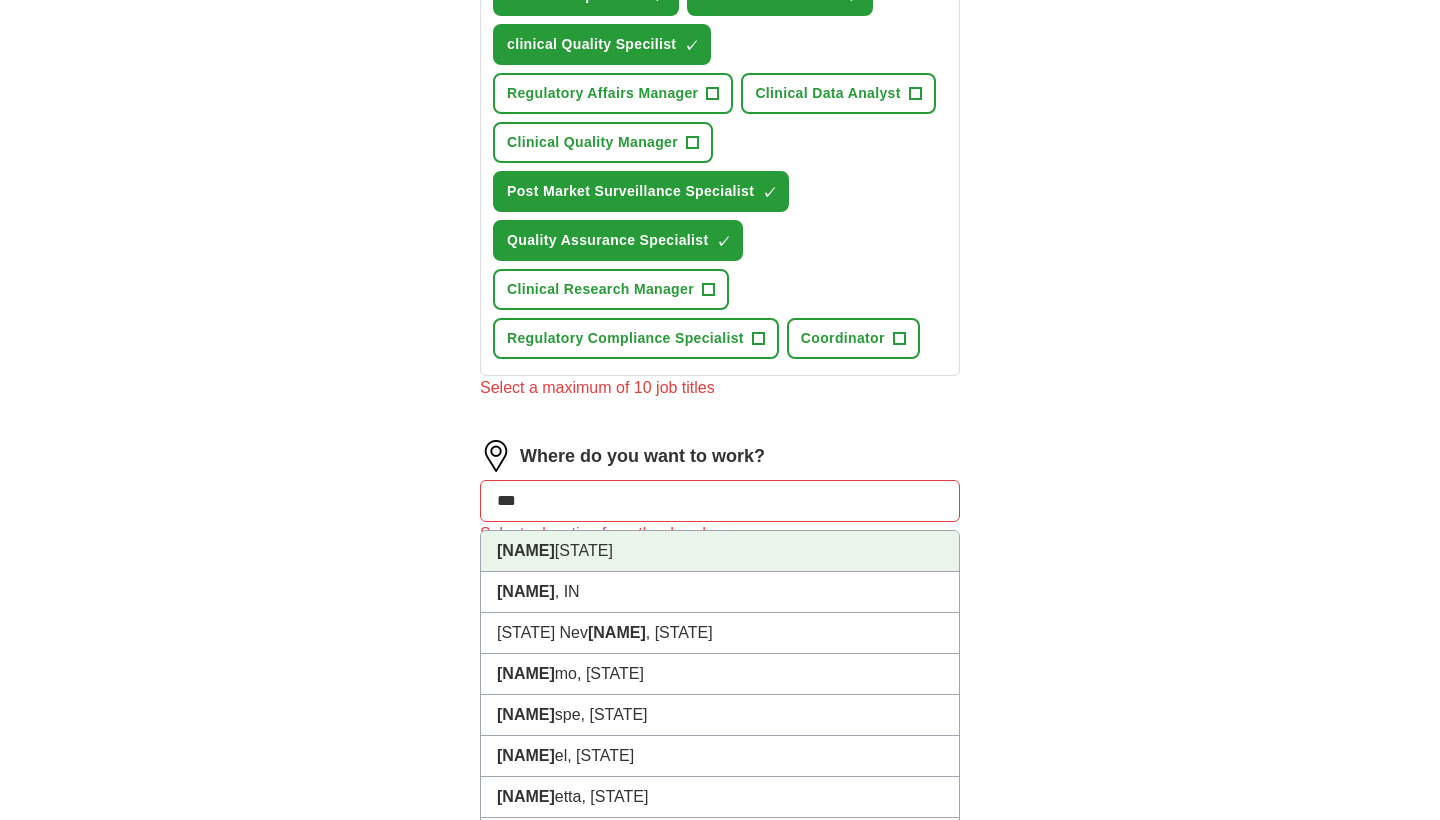 click on "[STATE]" at bounding box center [720, 551] 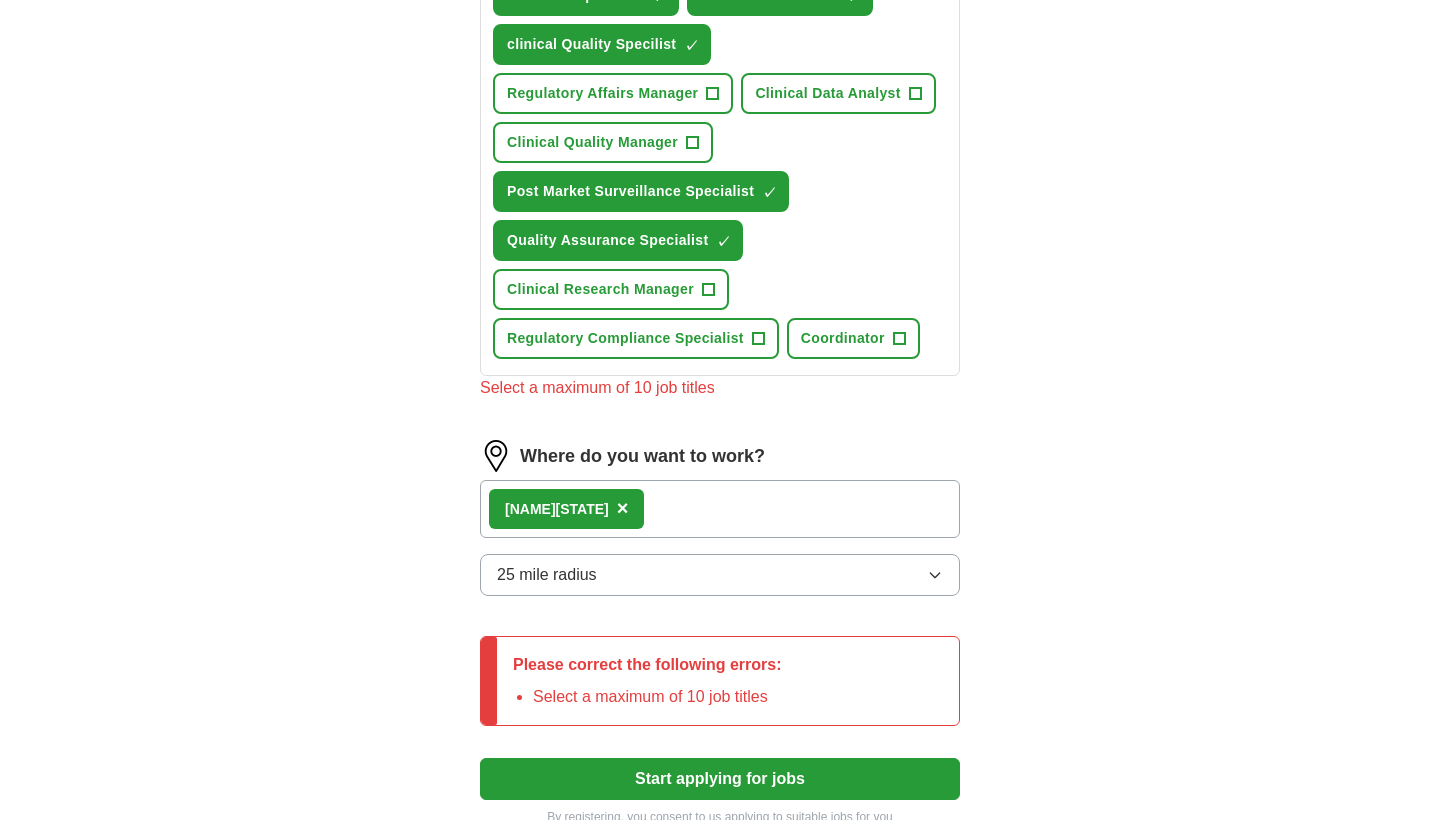 click on "[STATE] ×" at bounding box center (720, 509) 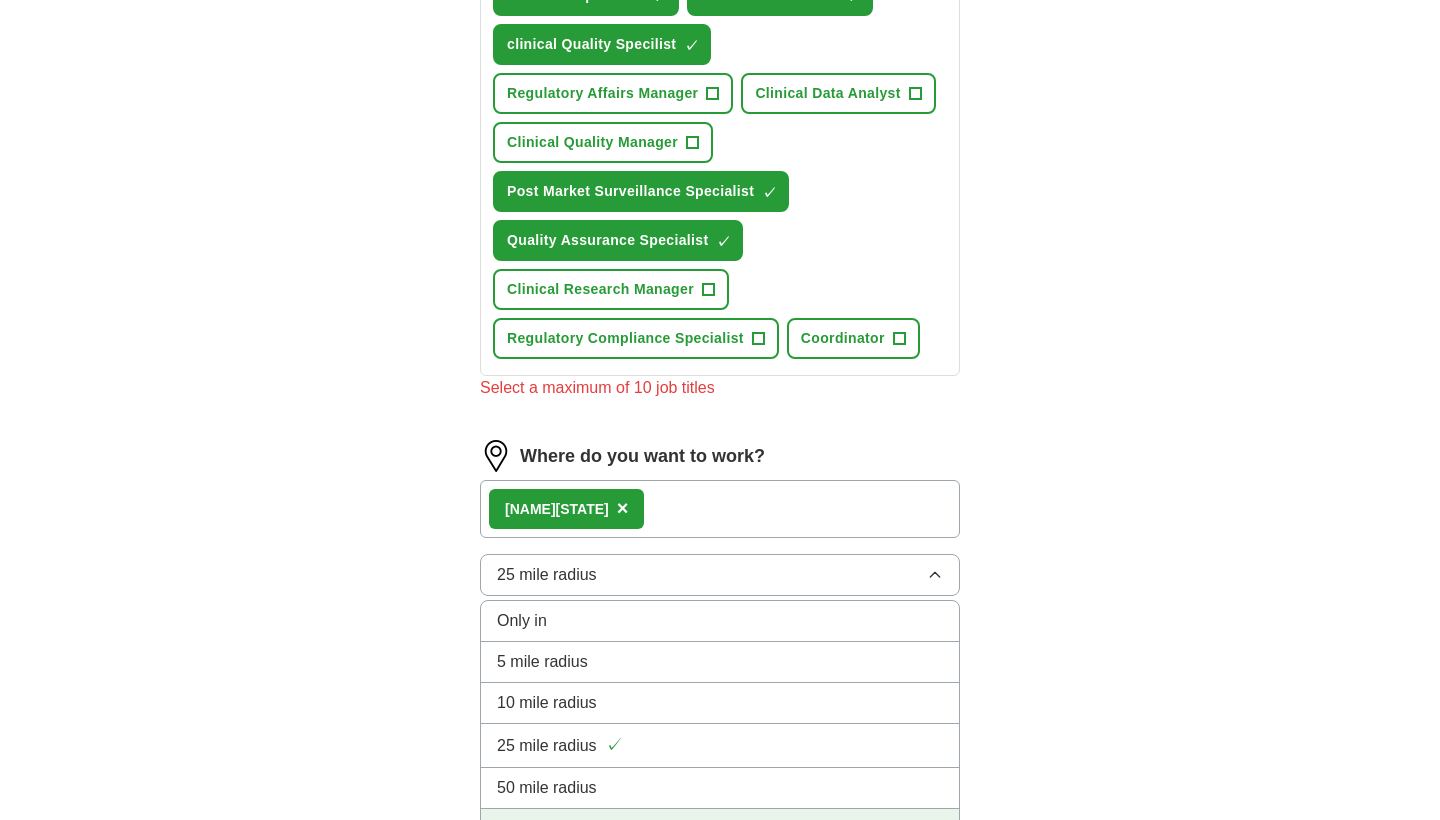 click on "100 mile radius" at bounding box center (551, 829) 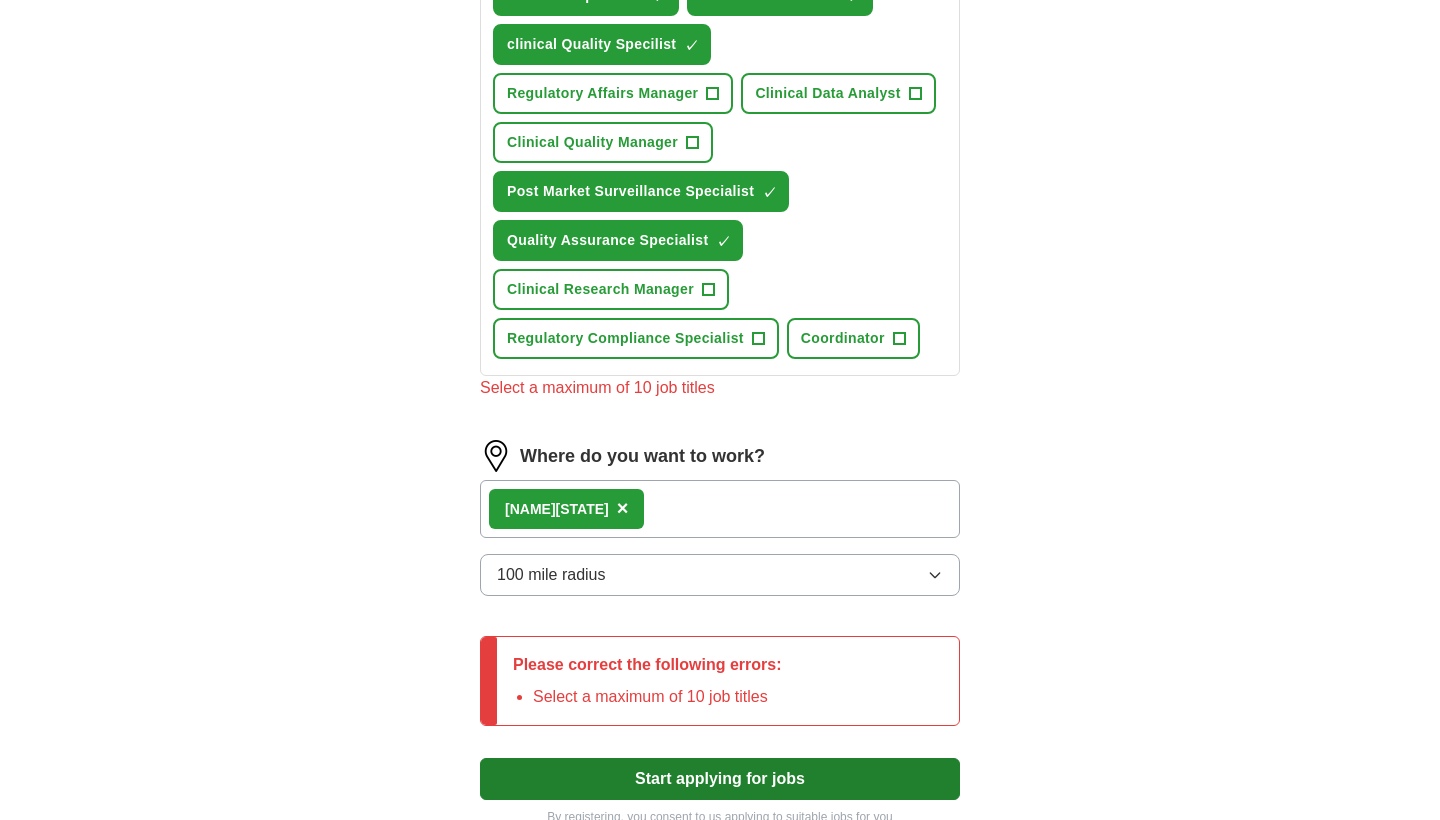 click on "Start applying for jobs" at bounding box center (720, 779) 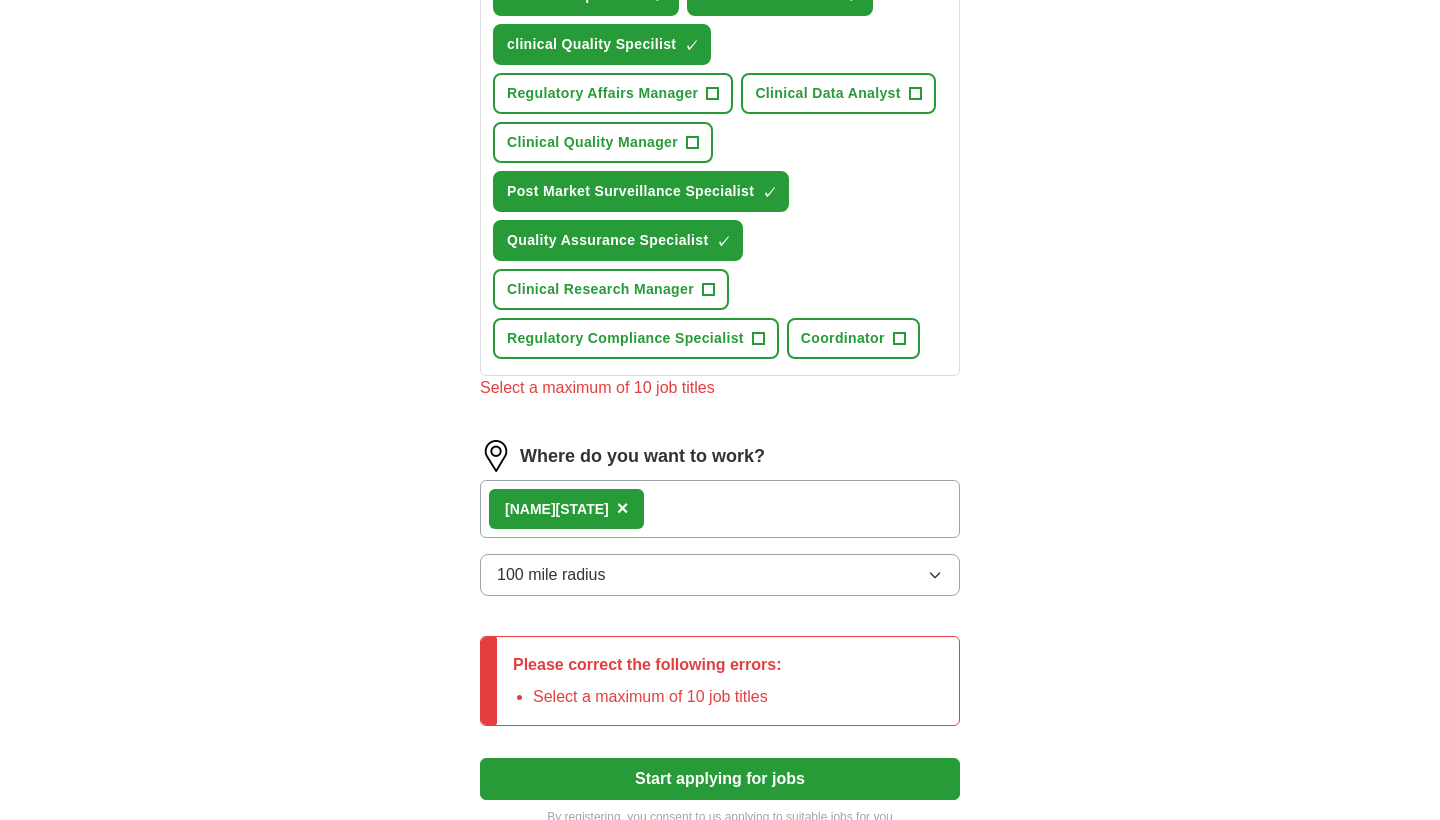 click on "Select a maximum of 10 job titles" at bounding box center [657, 697] 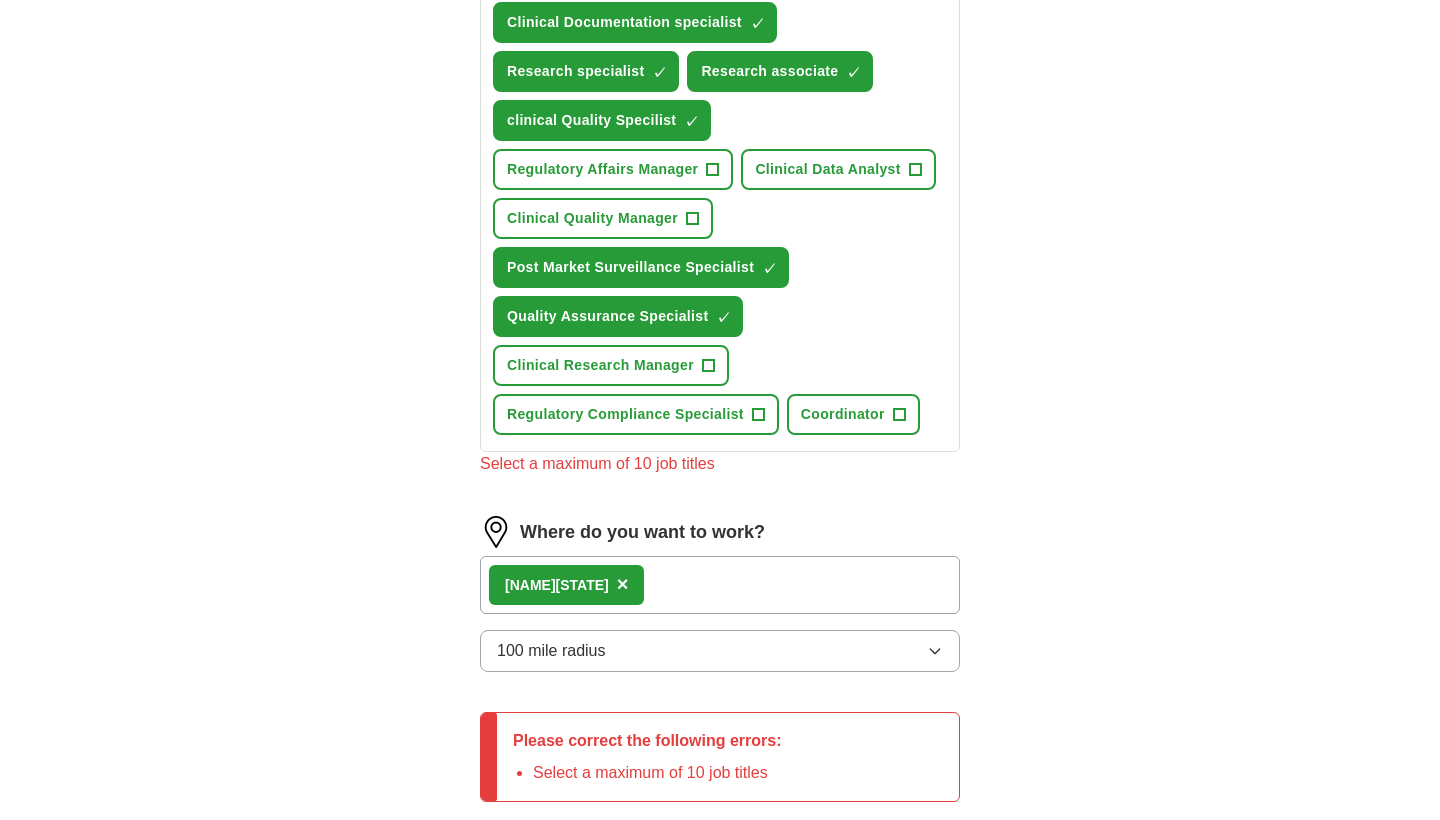 scroll, scrollTop: 995, scrollLeft: 0, axis: vertical 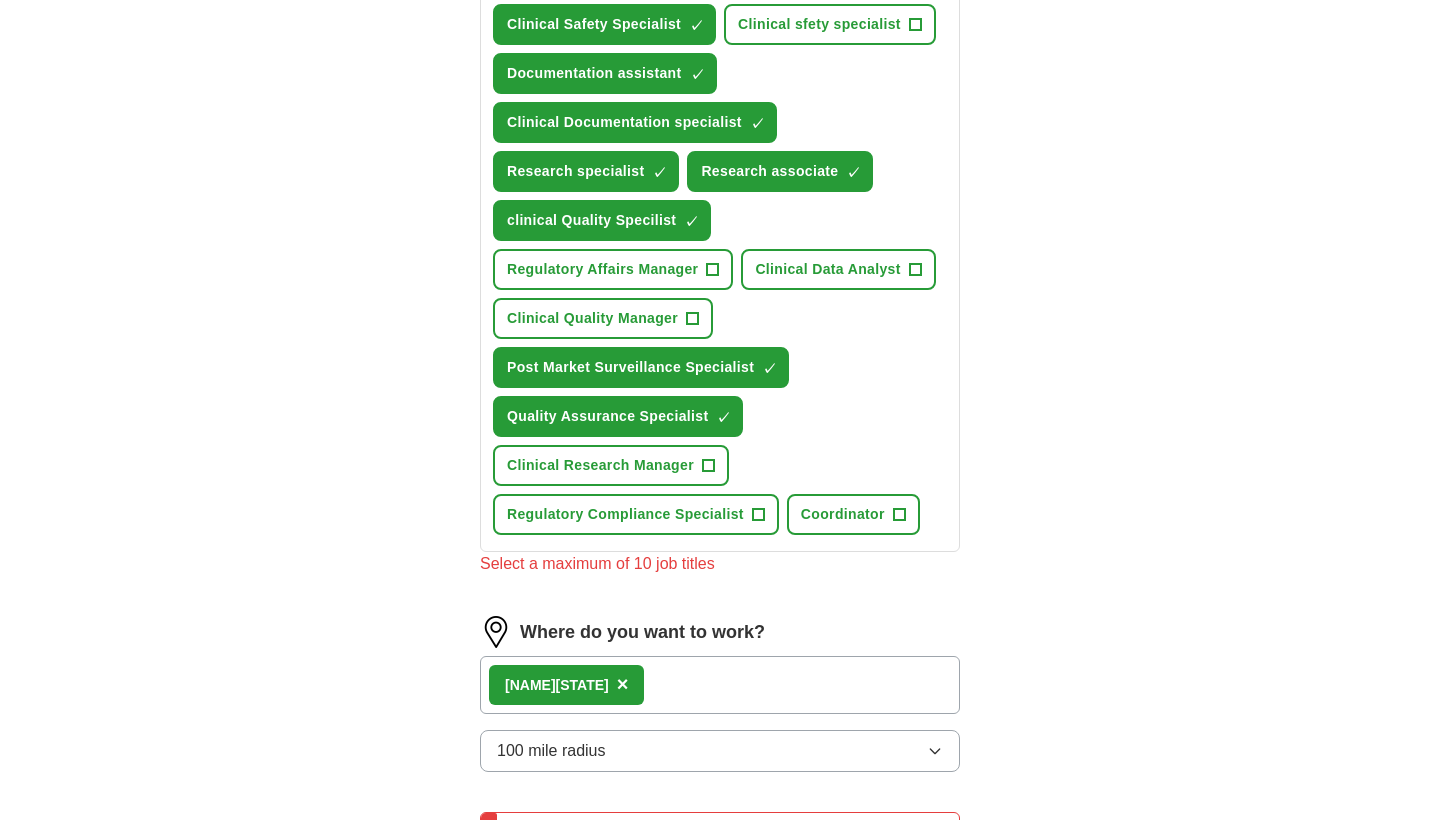 click on "Quality Assurance Specialist ✓ ×" at bounding box center (618, 416) 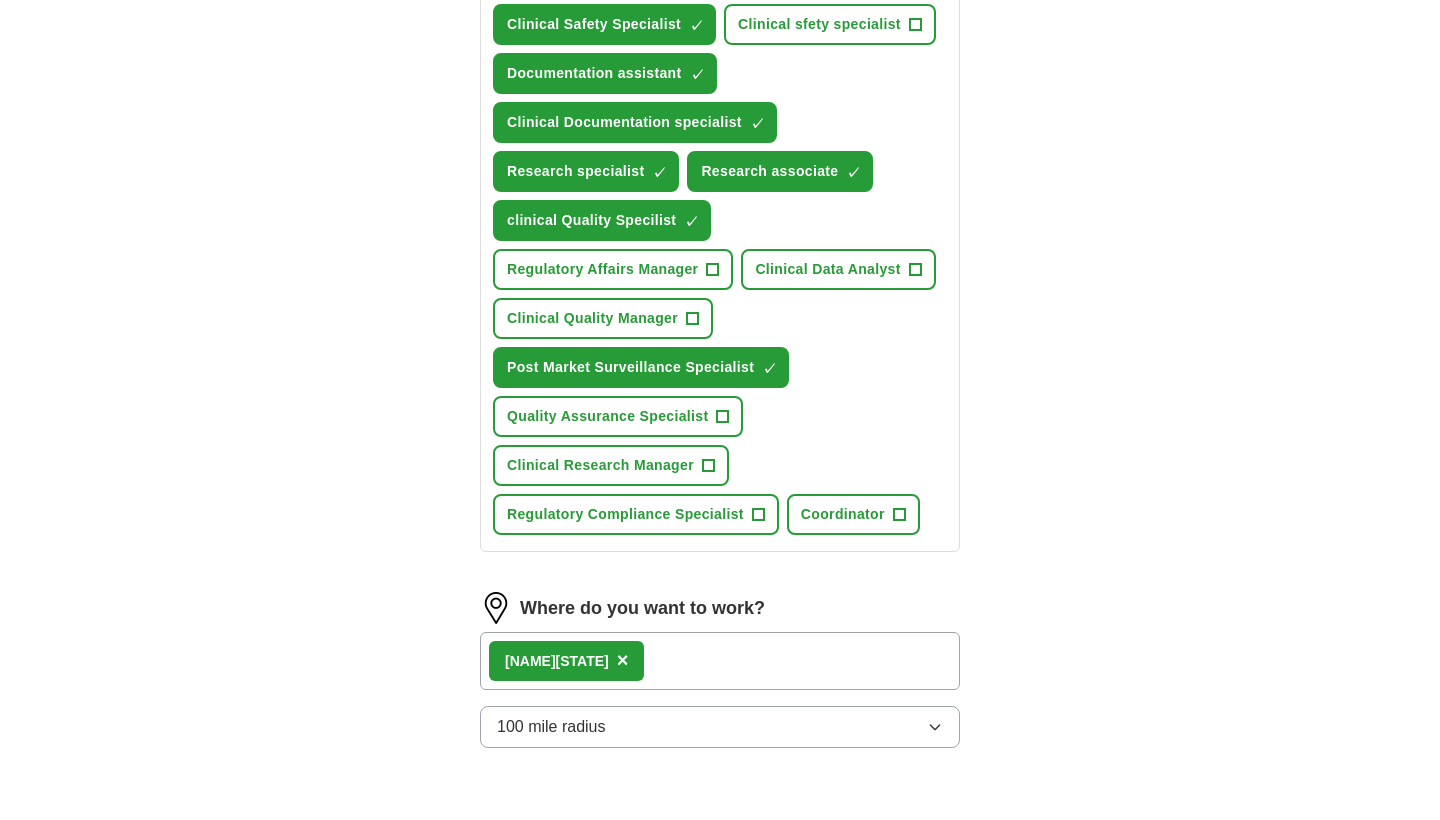 click on "Start applying for jobs" at bounding box center [720, 841] 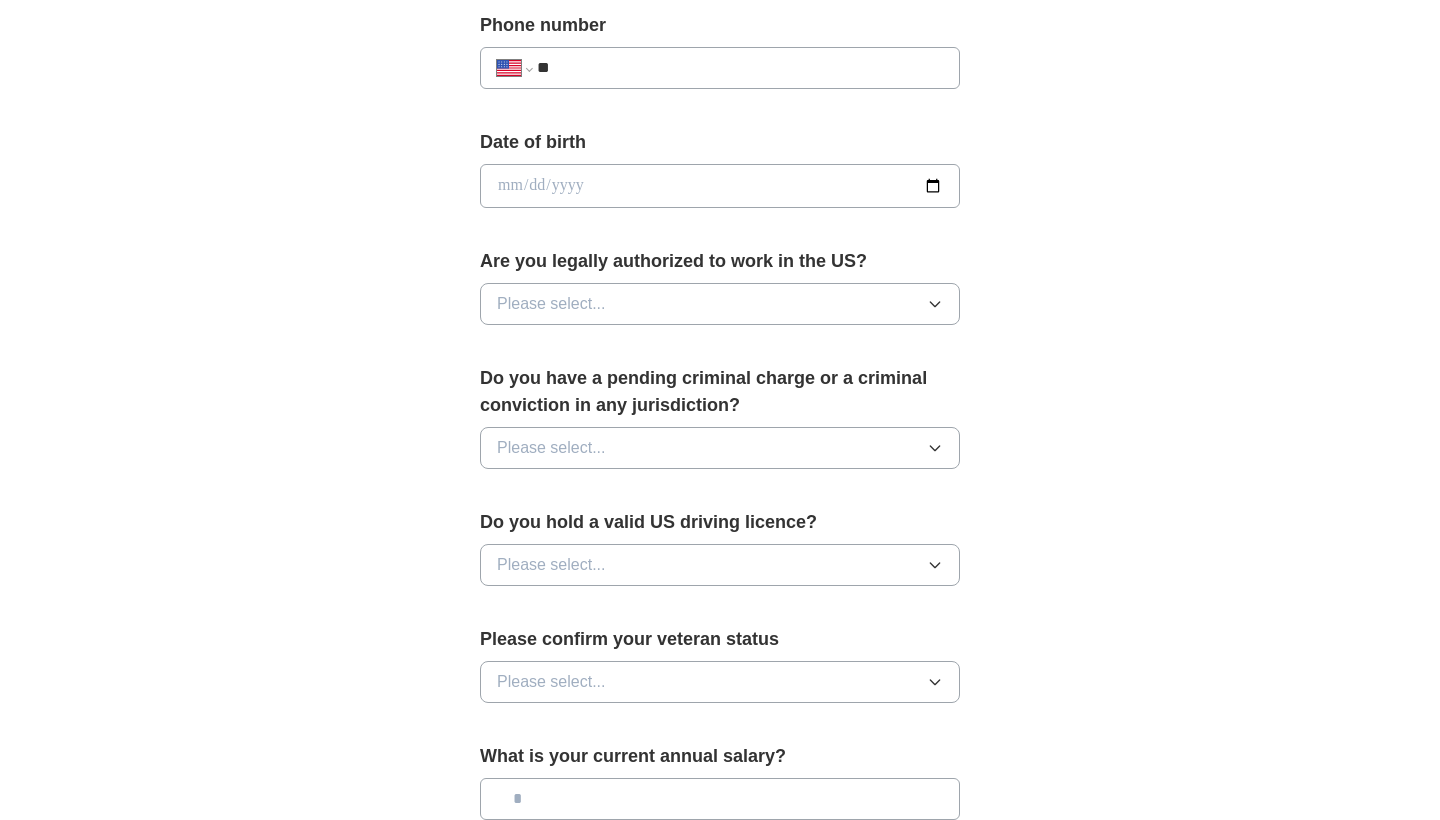 scroll, scrollTop: 818, scrollLeft: 0, axis: vertical 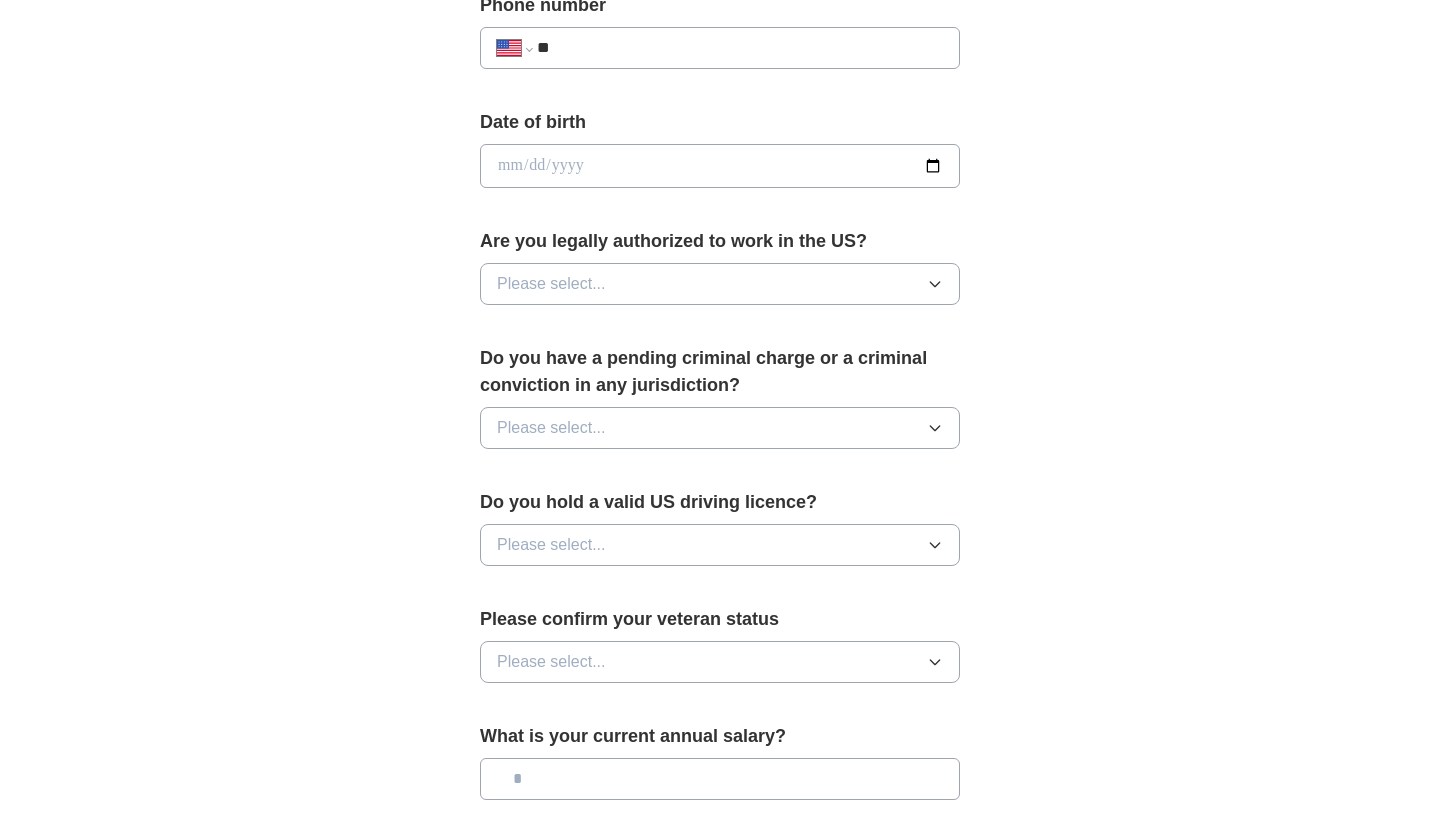 click on "Please select..." at bounding box center [720, 545] 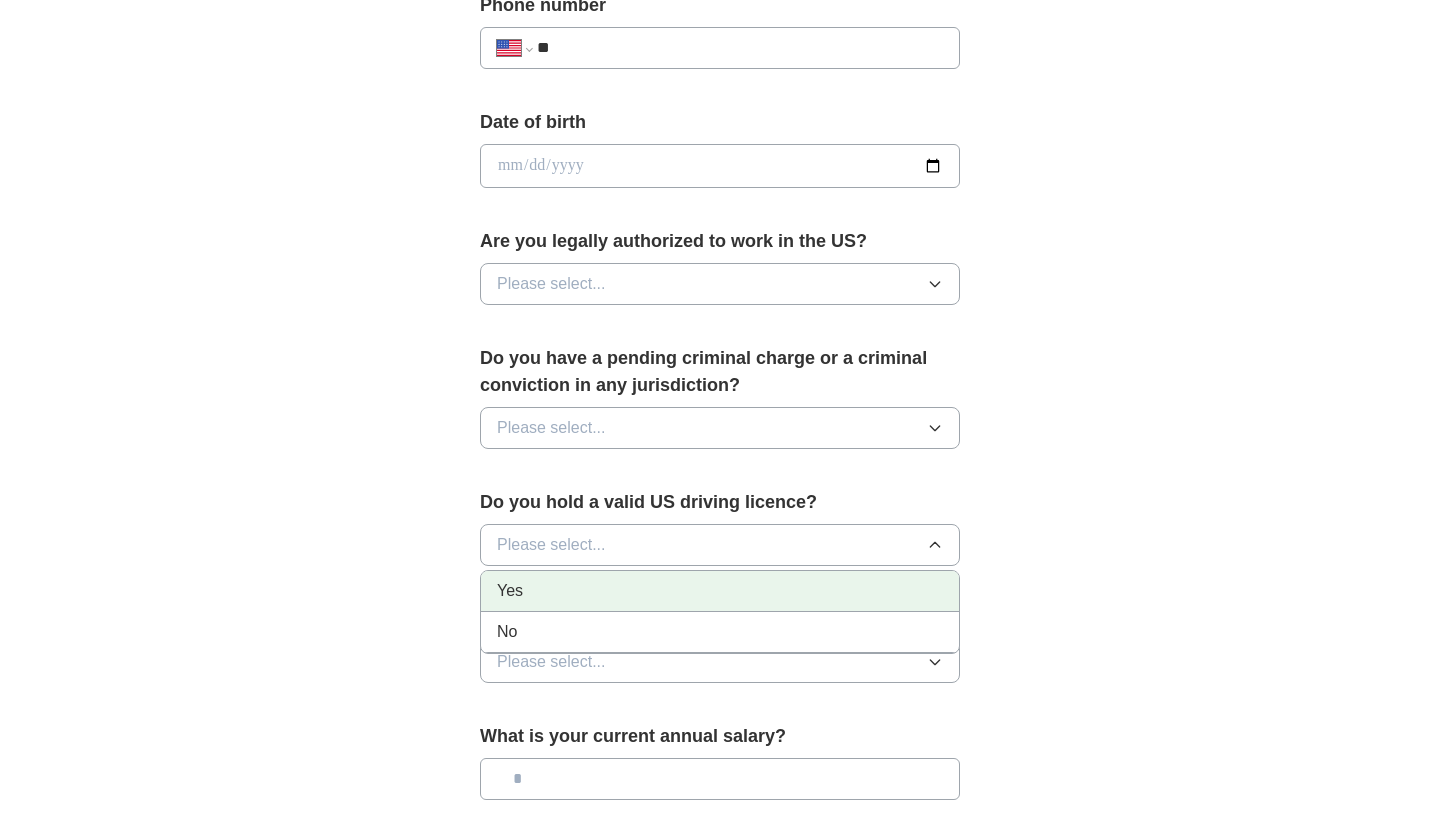 click on "Yes" at bounding box center [720, 591] 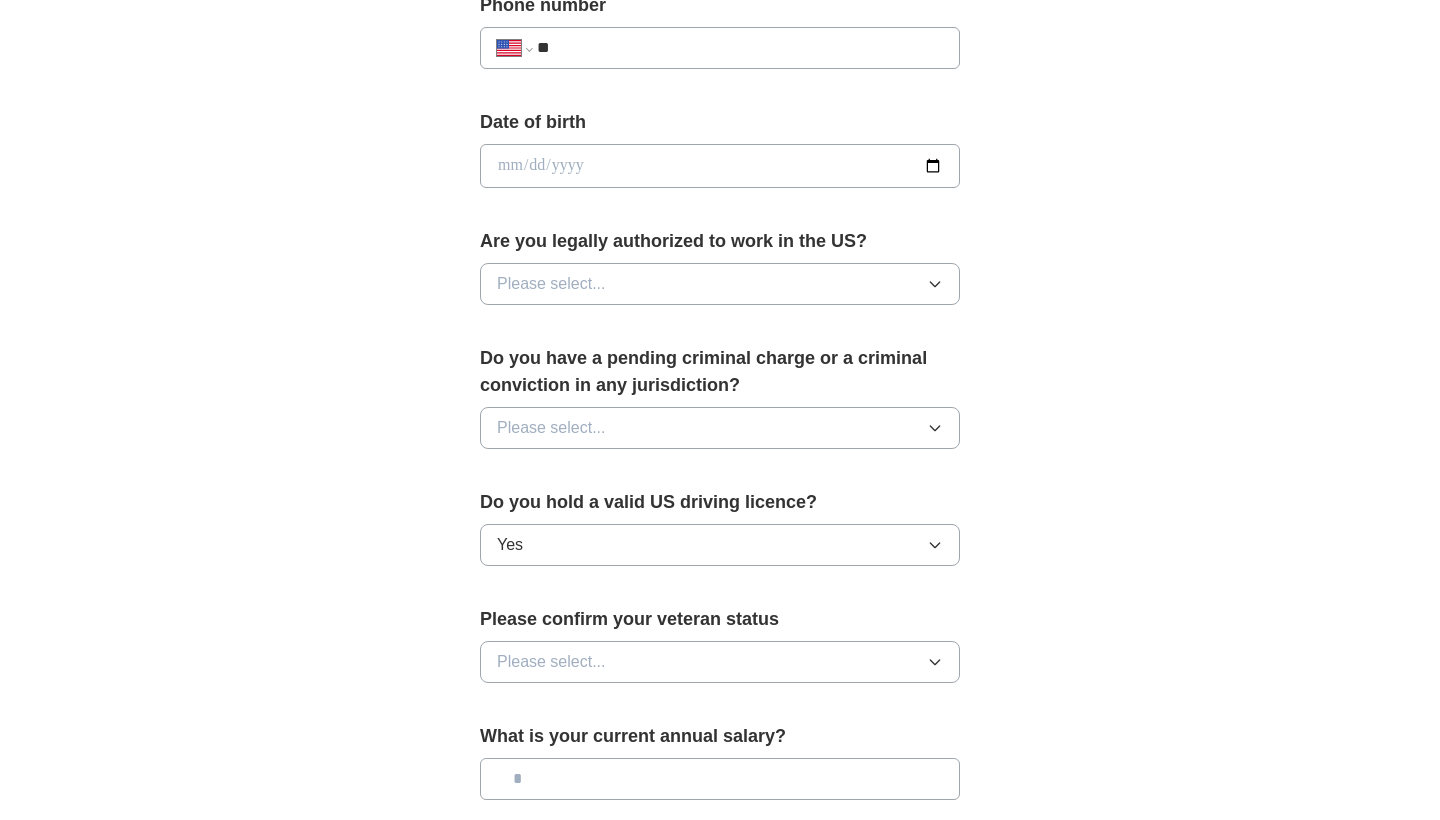 click on "Please select..." at bounding box center [720, 662] 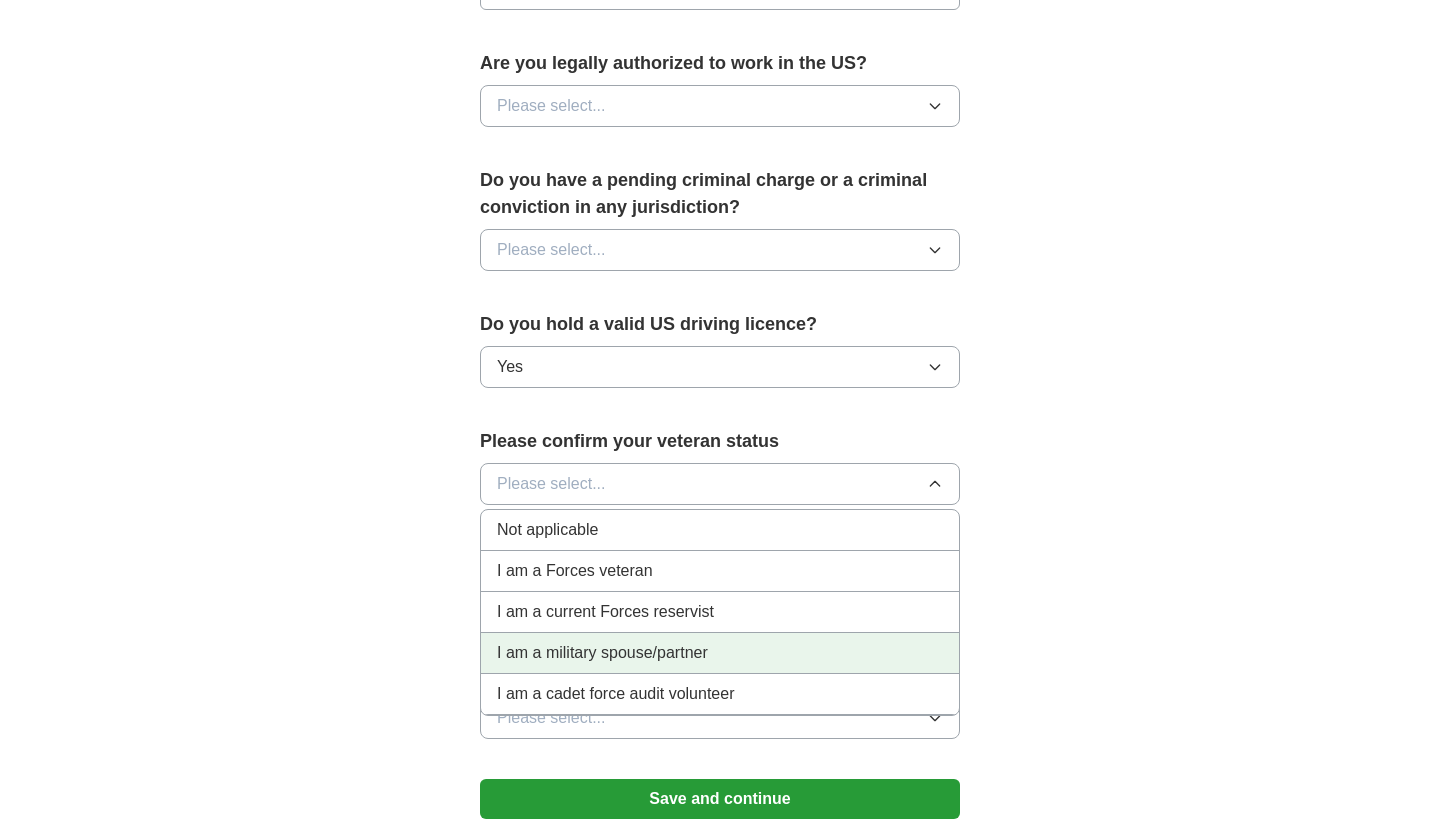 scroll, scrollTop: 1011, scrollLeft: 0, axis: vertical 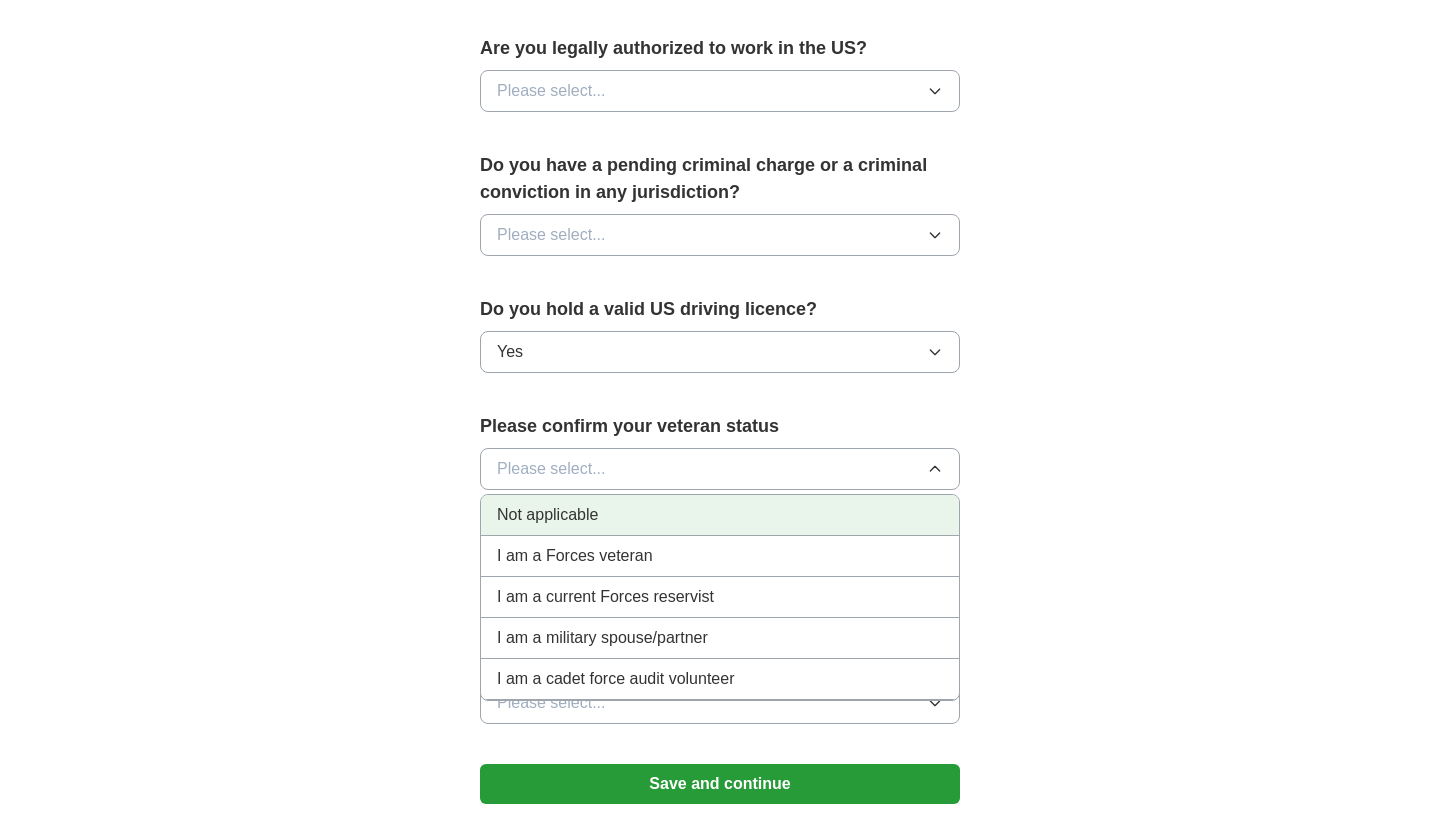 click on "Not applicable" at bounding box center (720, 515) 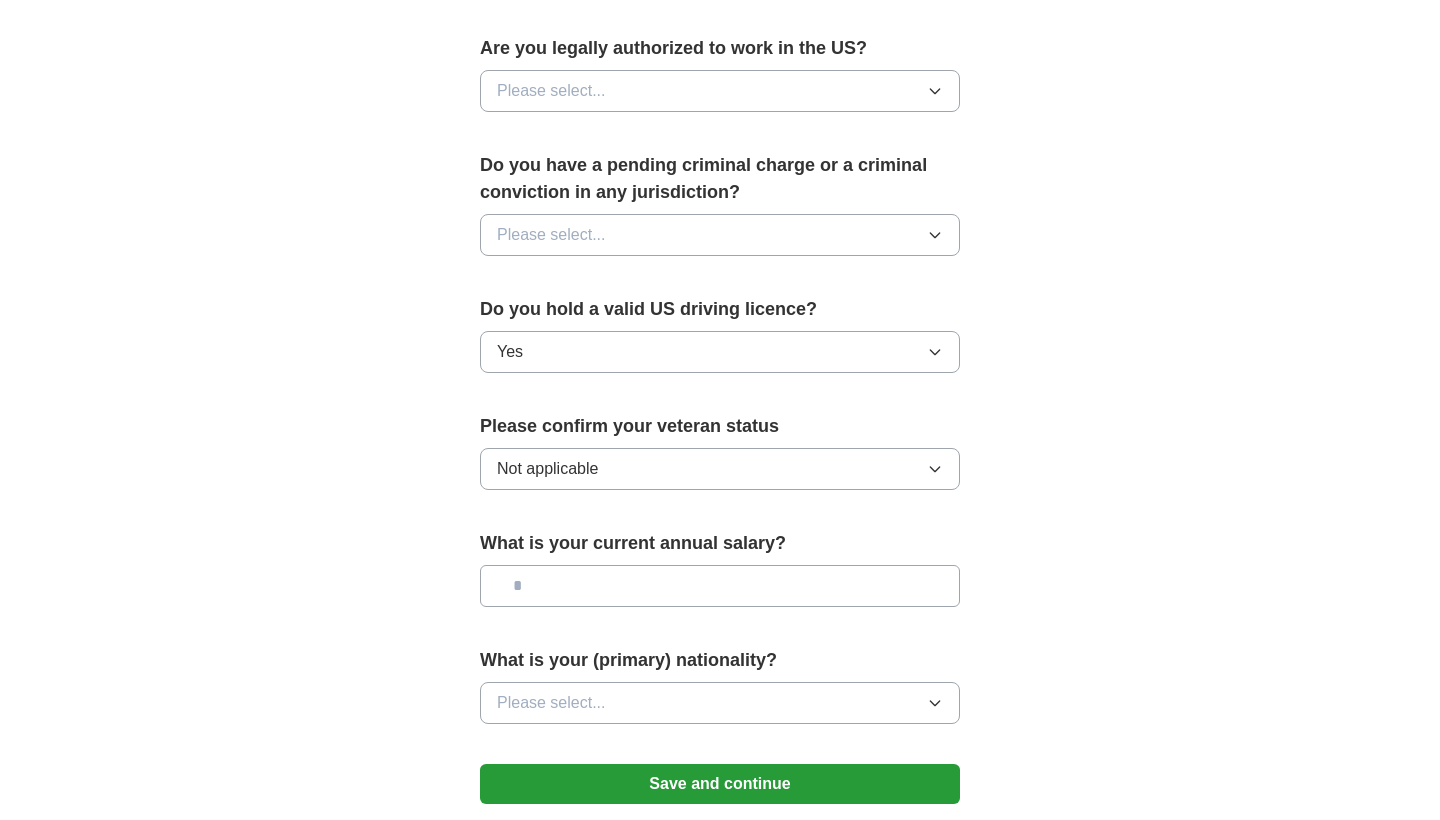 click on "Please select..." at bounding box center (720, 703) 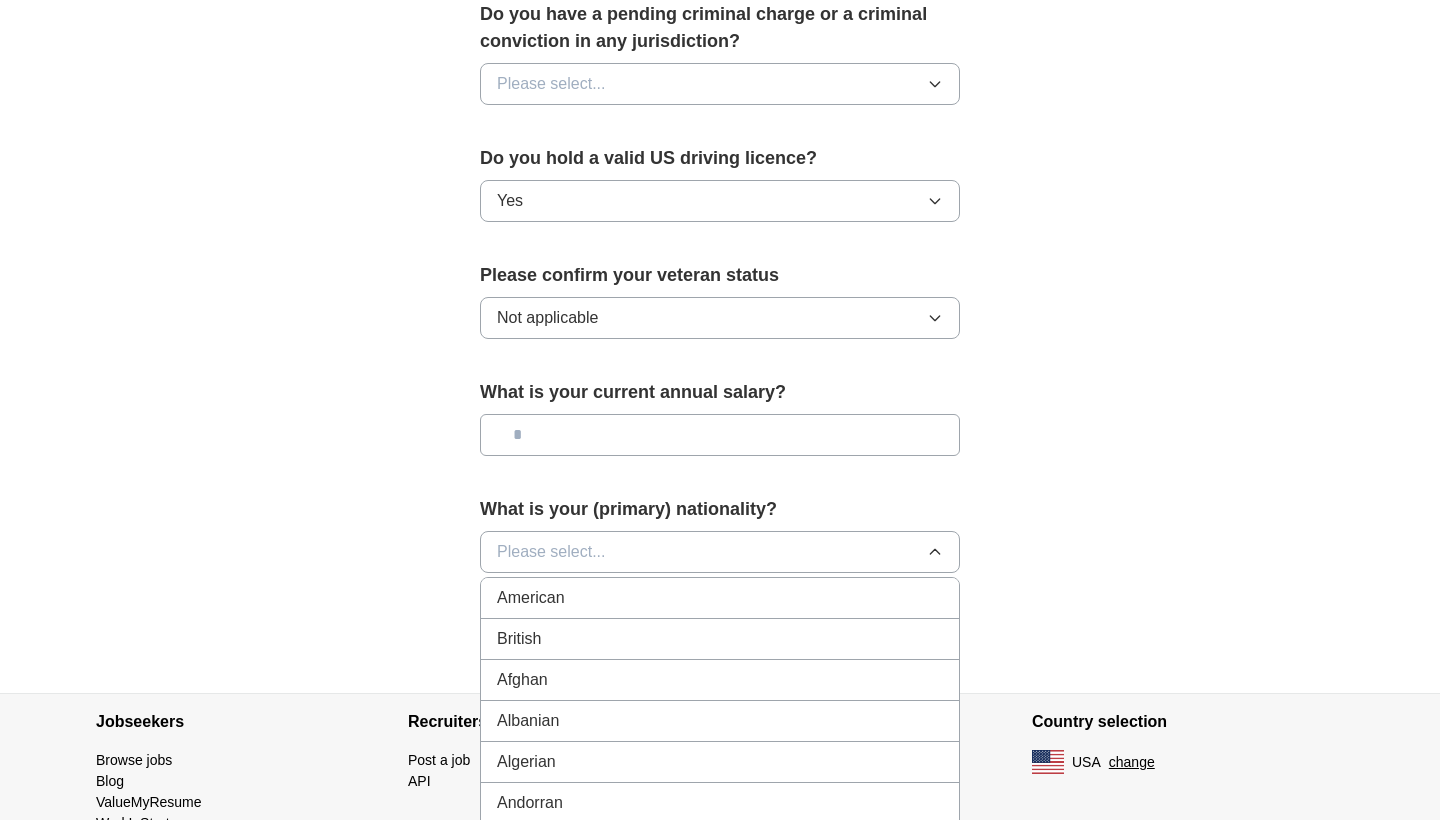 scroll, scrollTop: 1163, scrollLeft: 0, axis: vertical 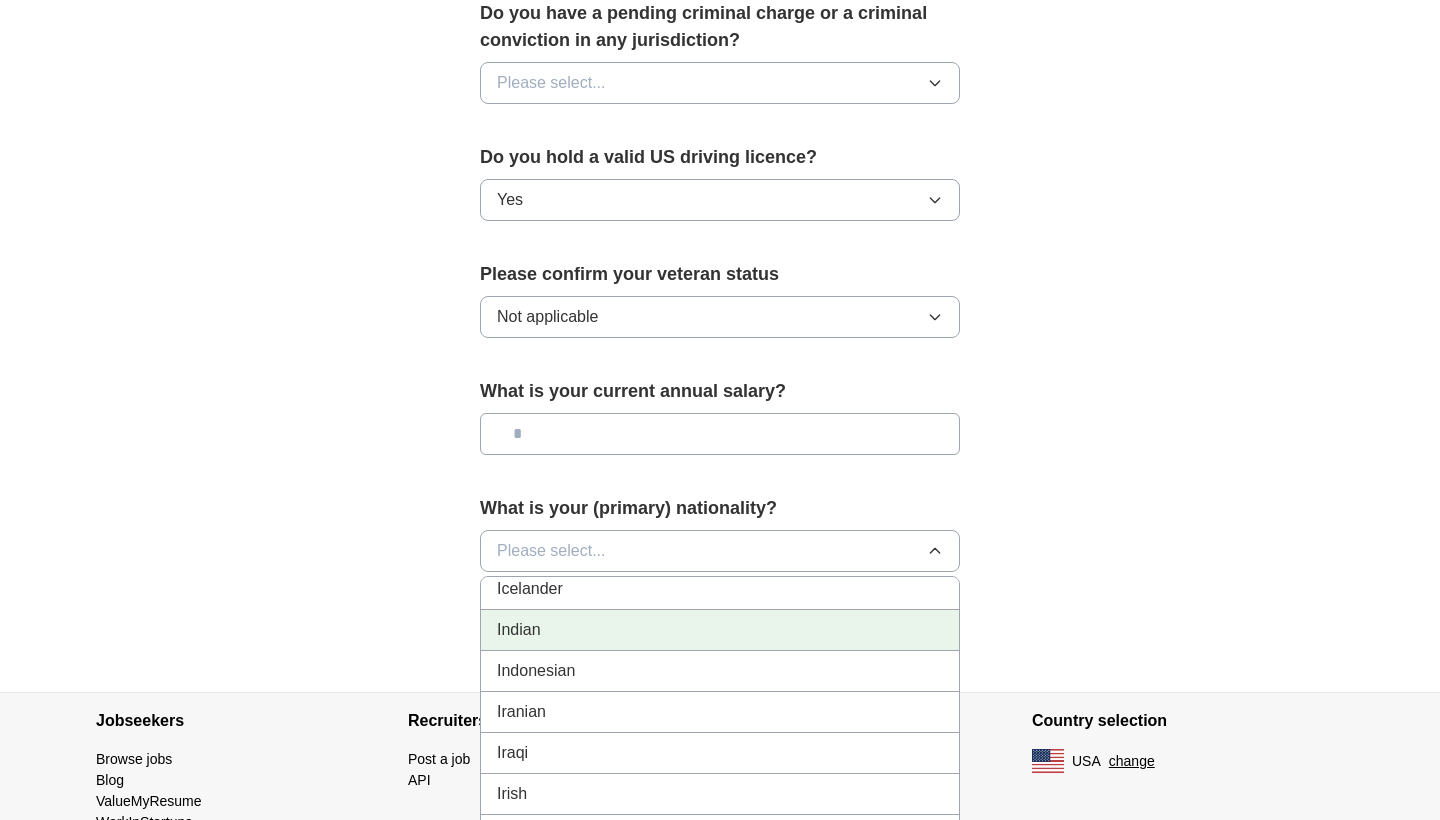 click on "Indian" at bounding box center (720, 630) 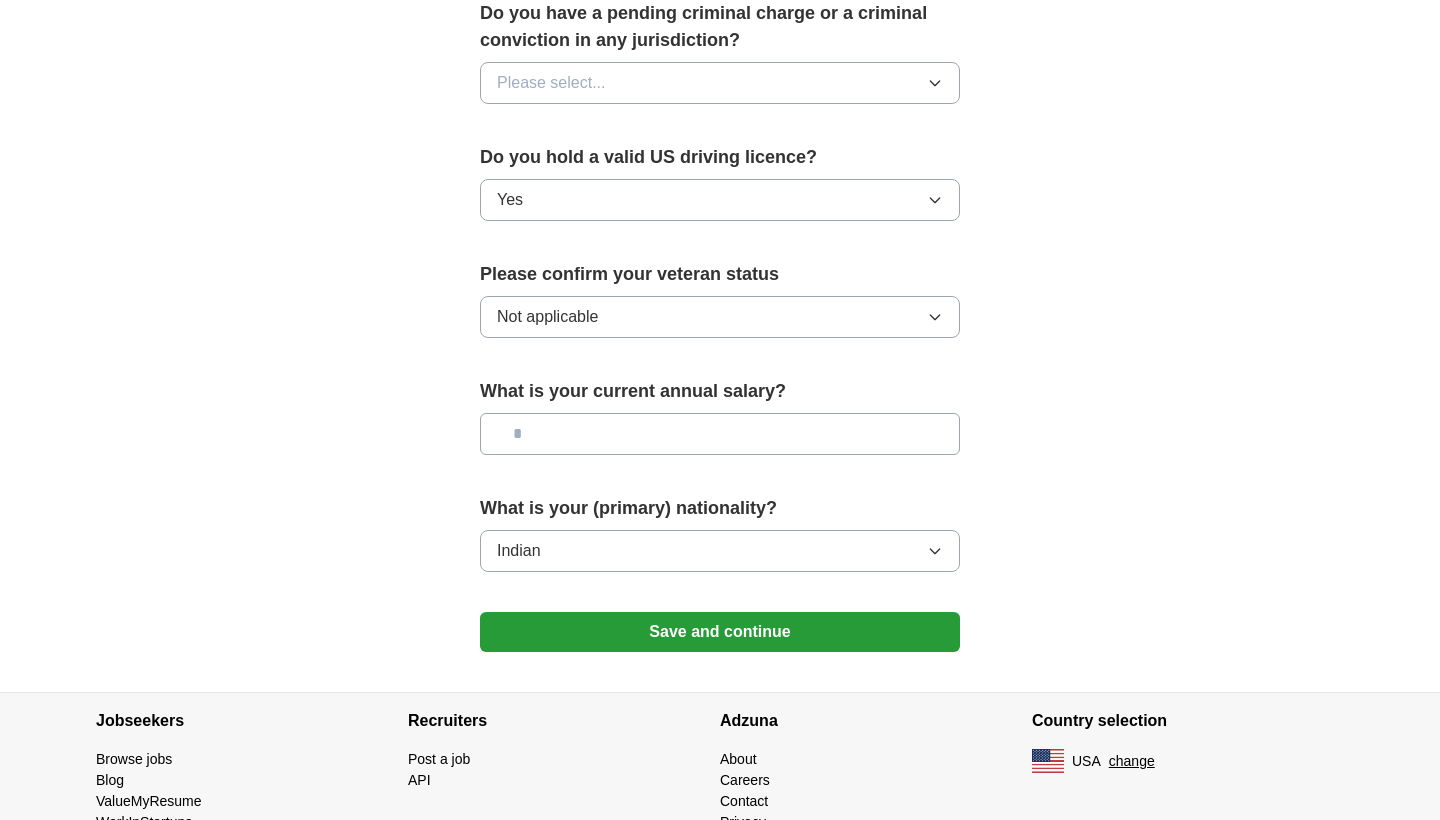 click on "**********" at bounding box center [720, -205] 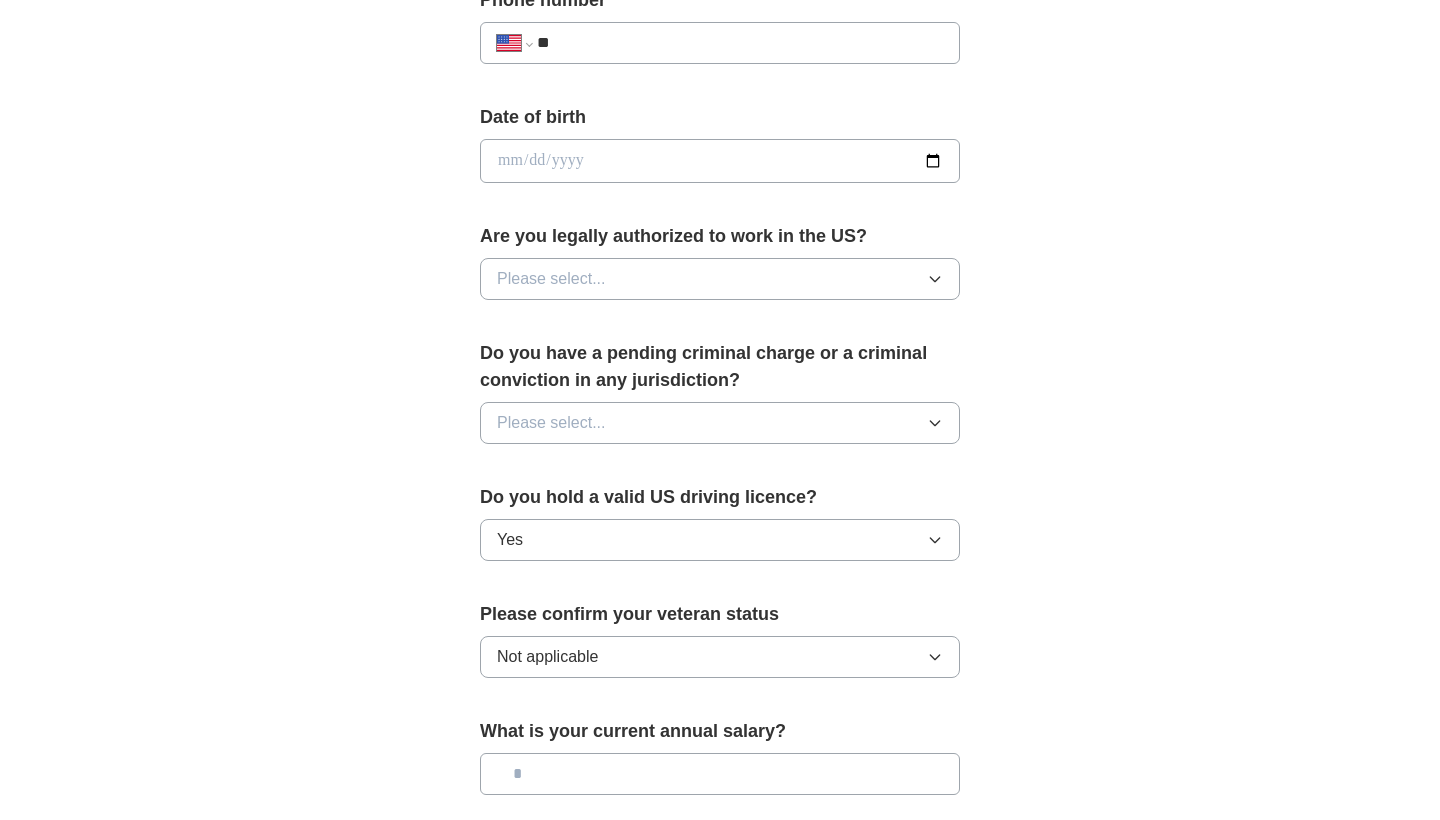 scroll, scrollTop: 804, scrollLeft: 0, axis: vertical 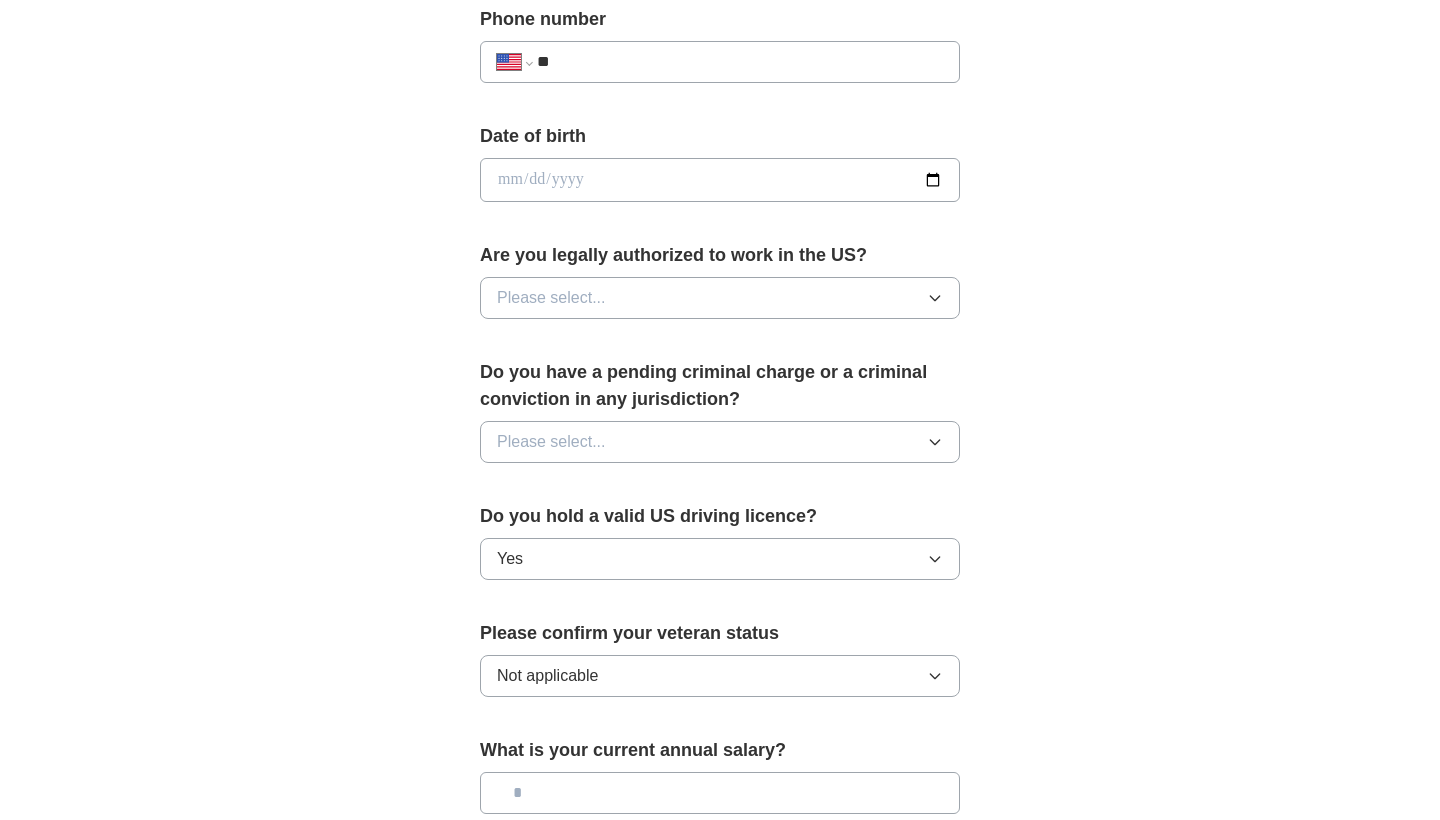 click on "Please select..." at bounding box center (720, 442) 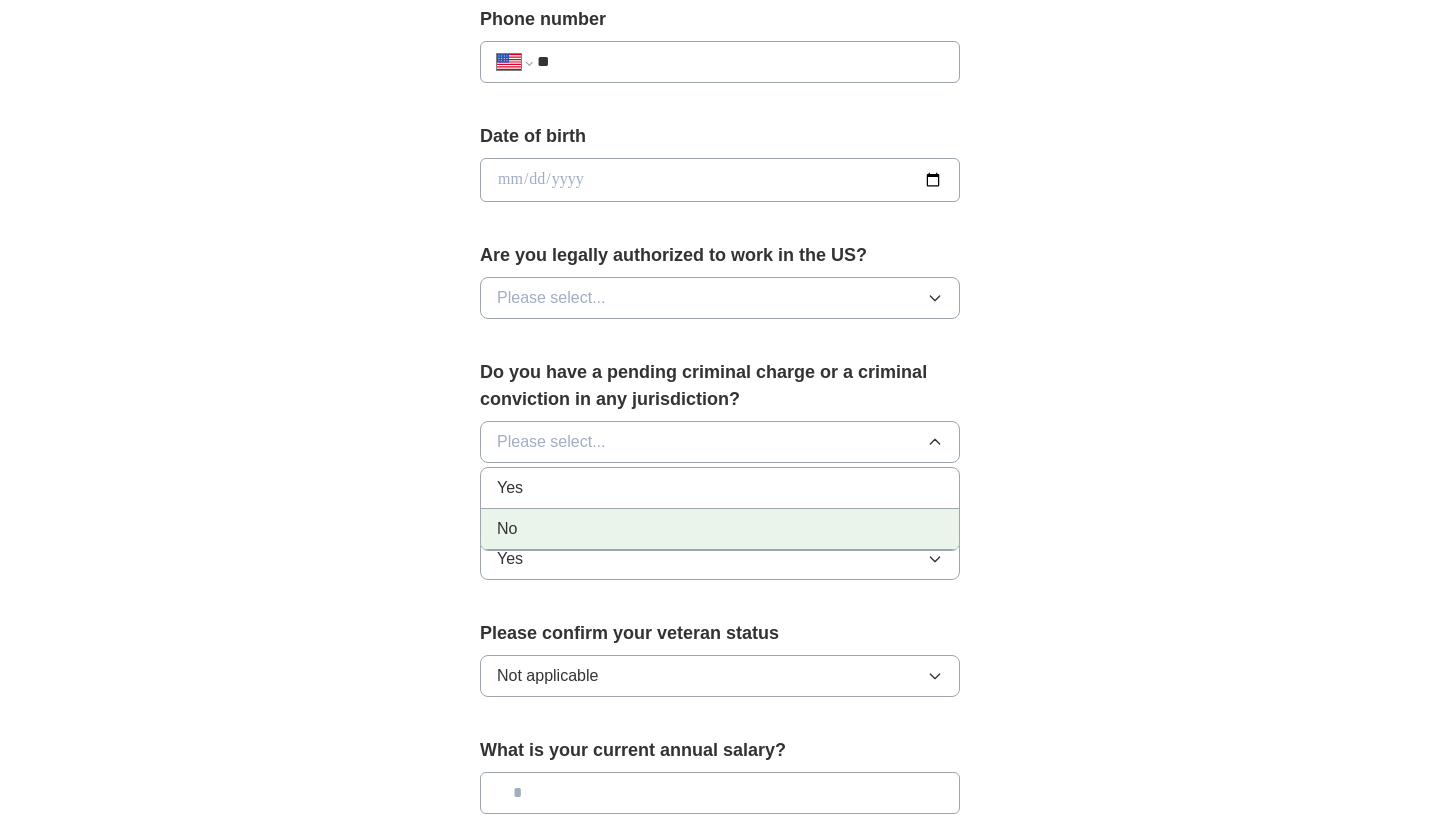 click on "No" at bounding box center (720, 529) 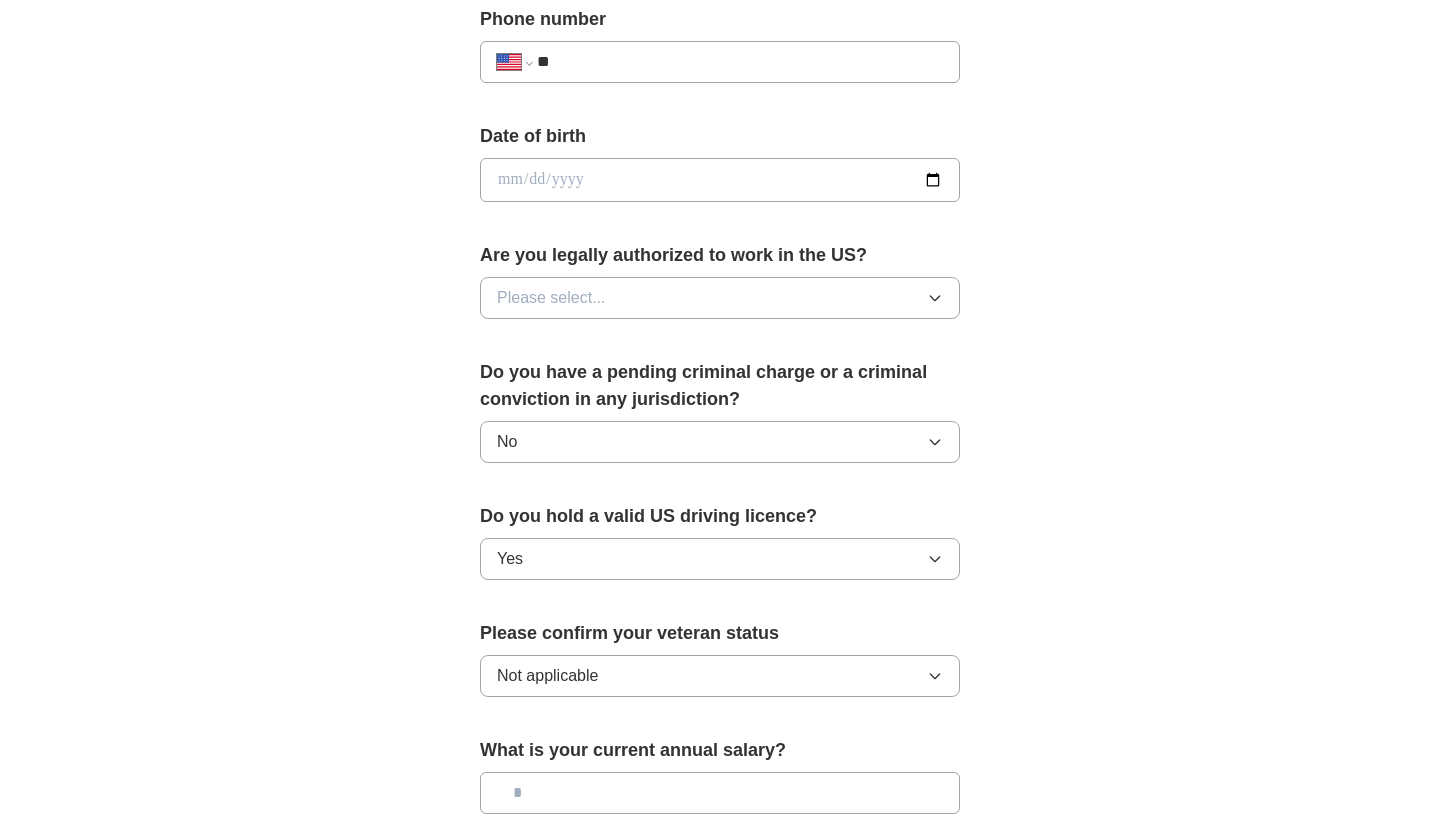 click on "Please select..." at bounding box center (720, 298) 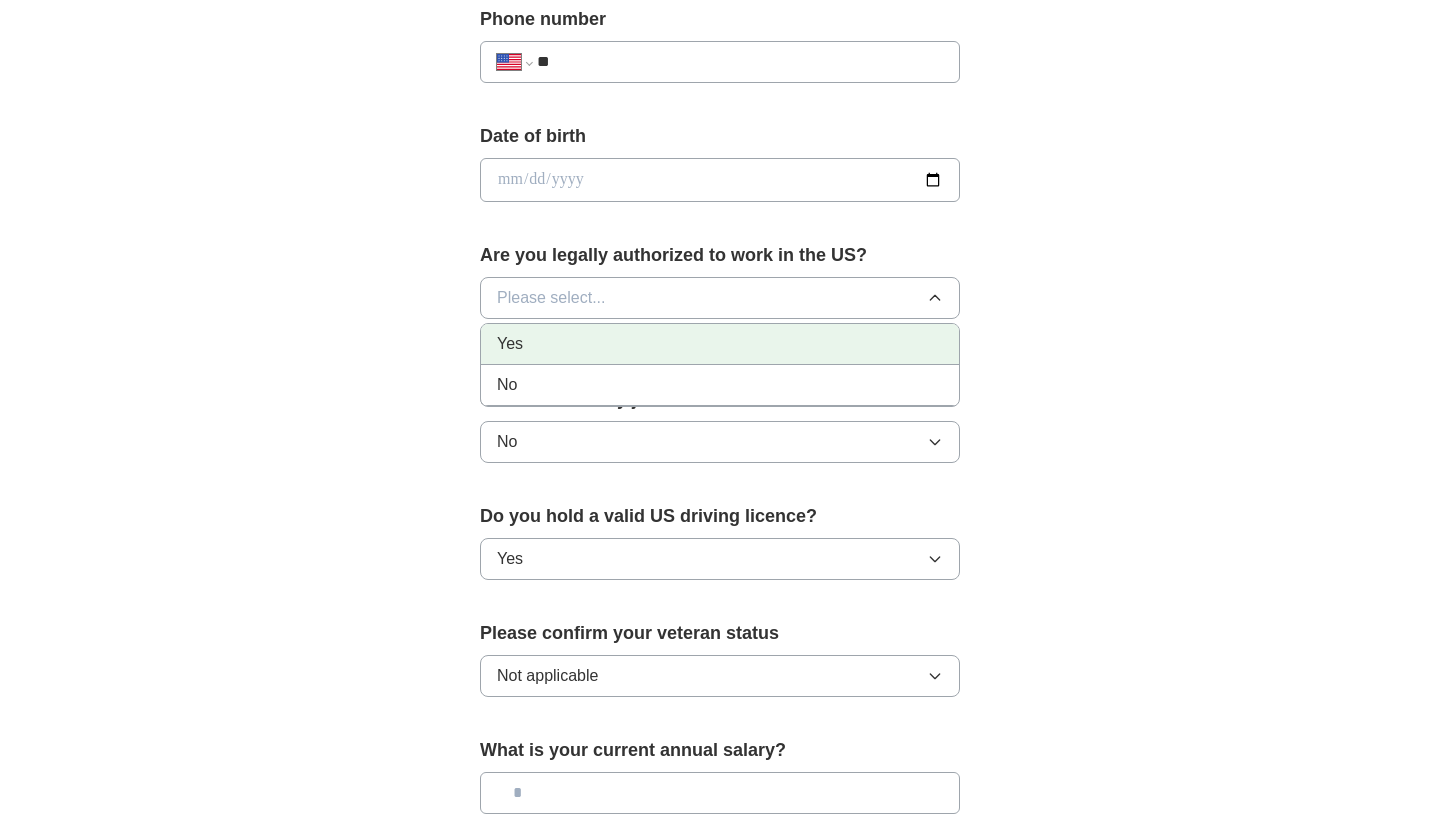 click on "Yes" at bounding box center [720, 344] 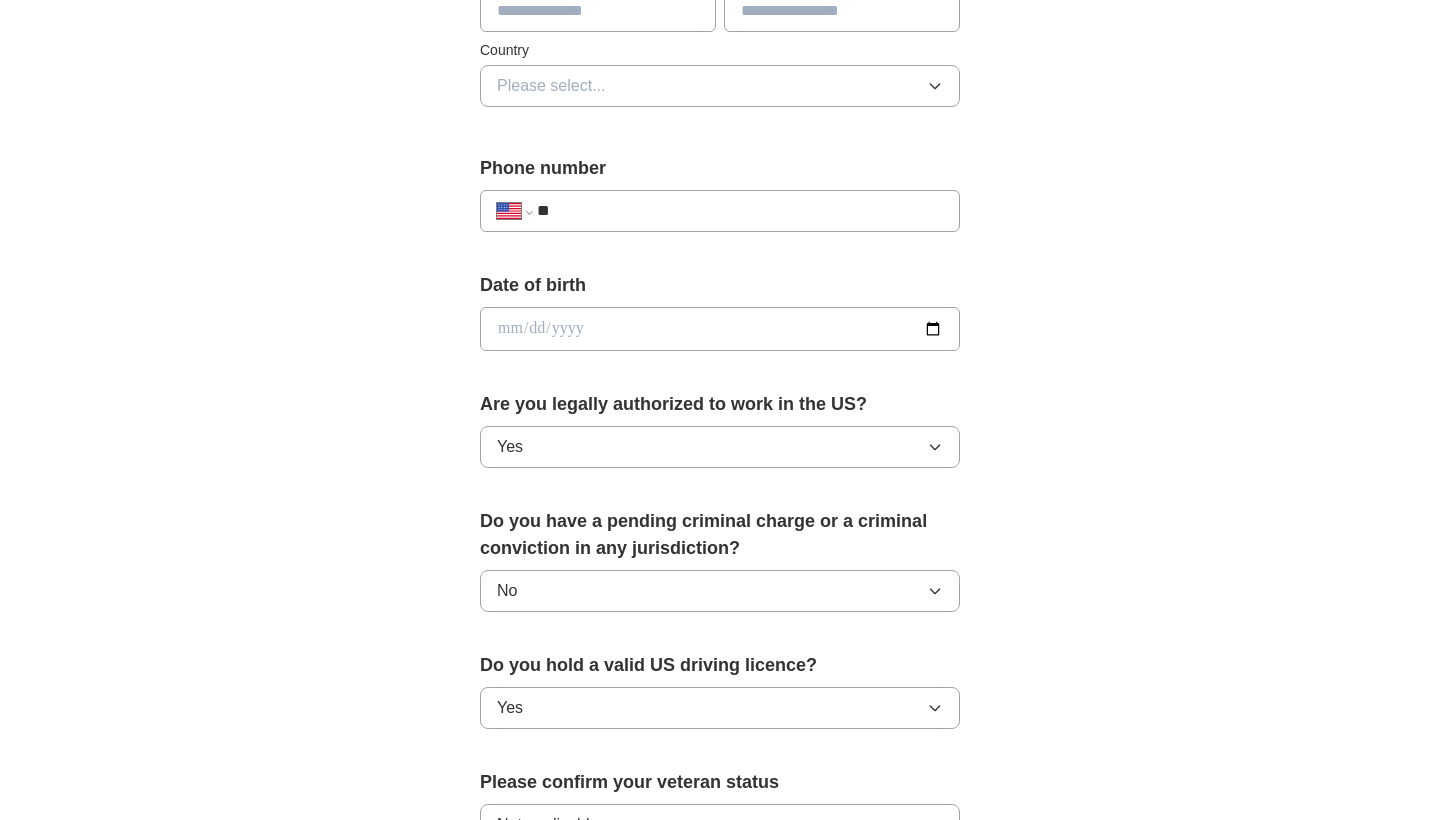 scroll, scrollTop: 643, scrollLeft: 0, axis: vertical 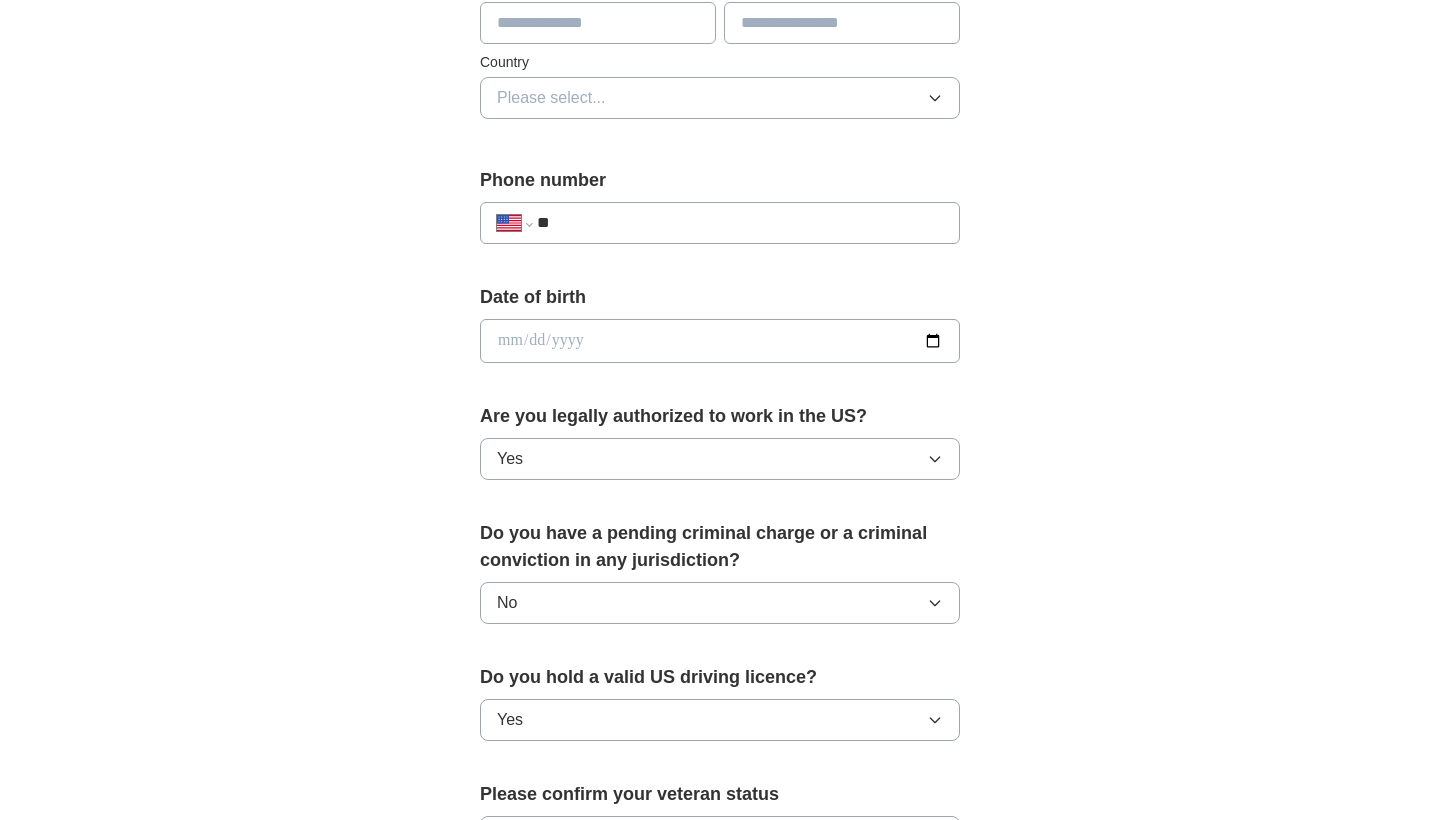 click at bounding box center (720, 341) 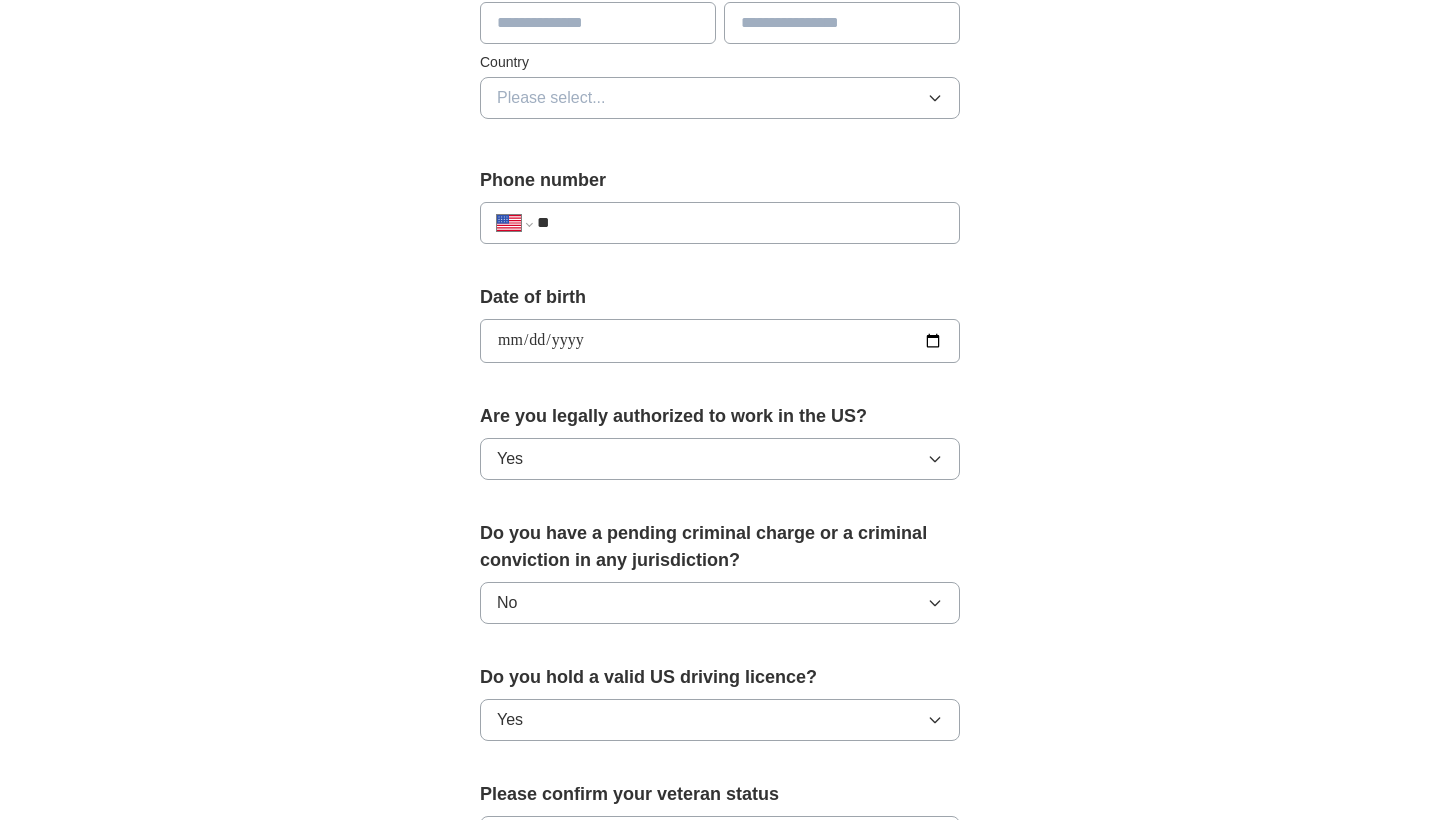 click on "**********" at bounding box center [720, 341] 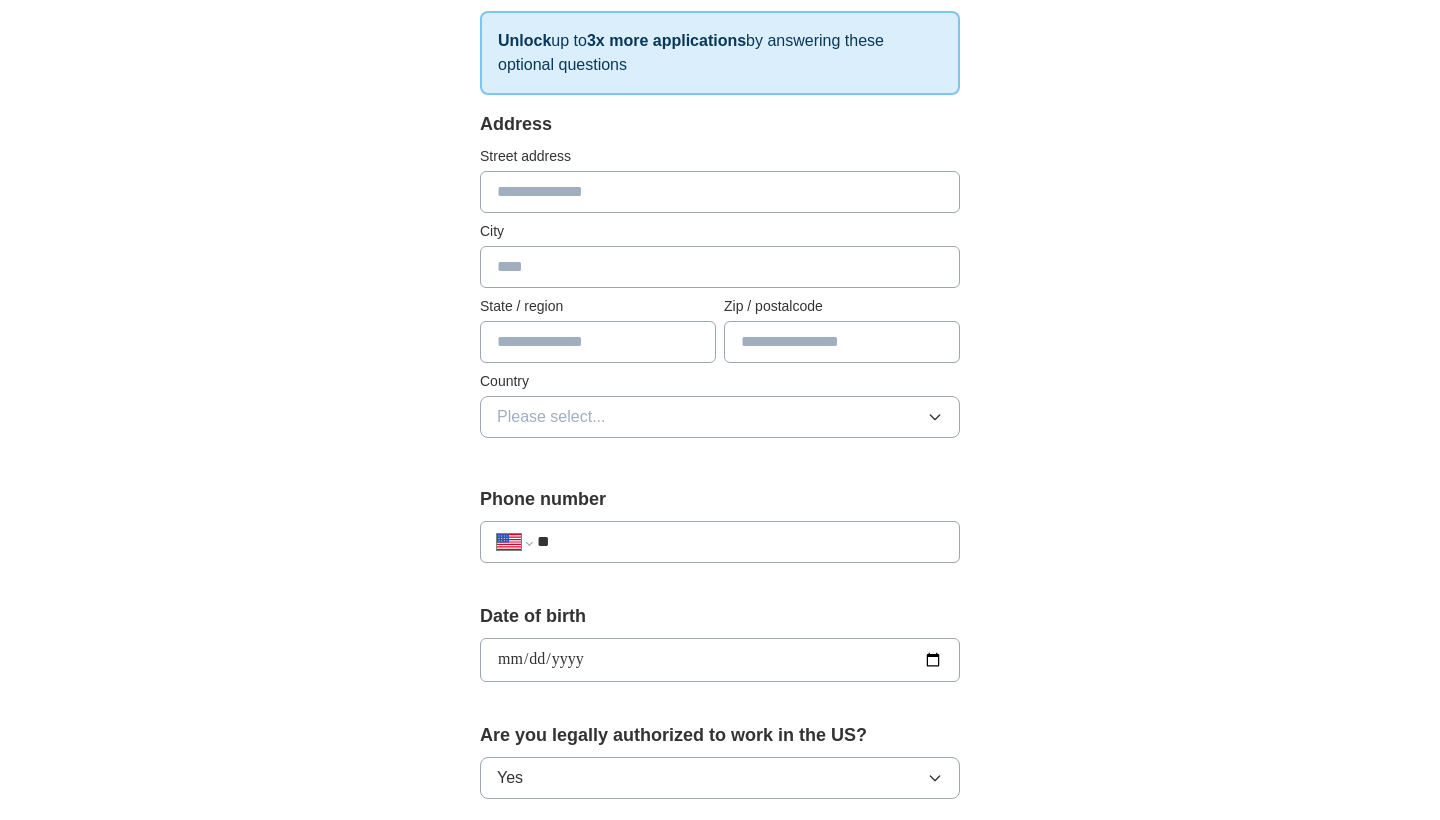scroll, scrollTop: 312, scrollLeft: 0, axis: vertical 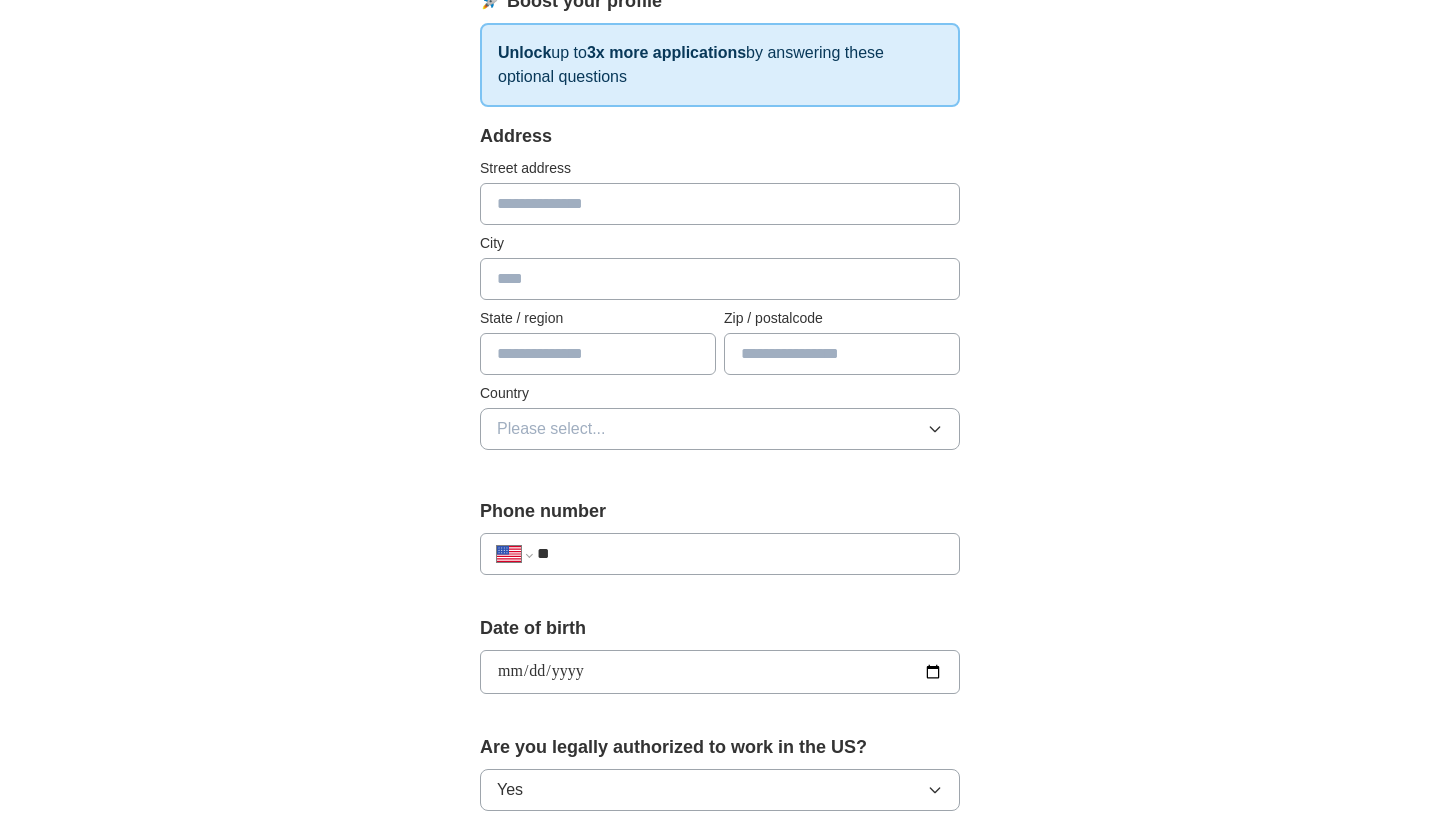 click on "Please select..." at bounding box center [720, 429] 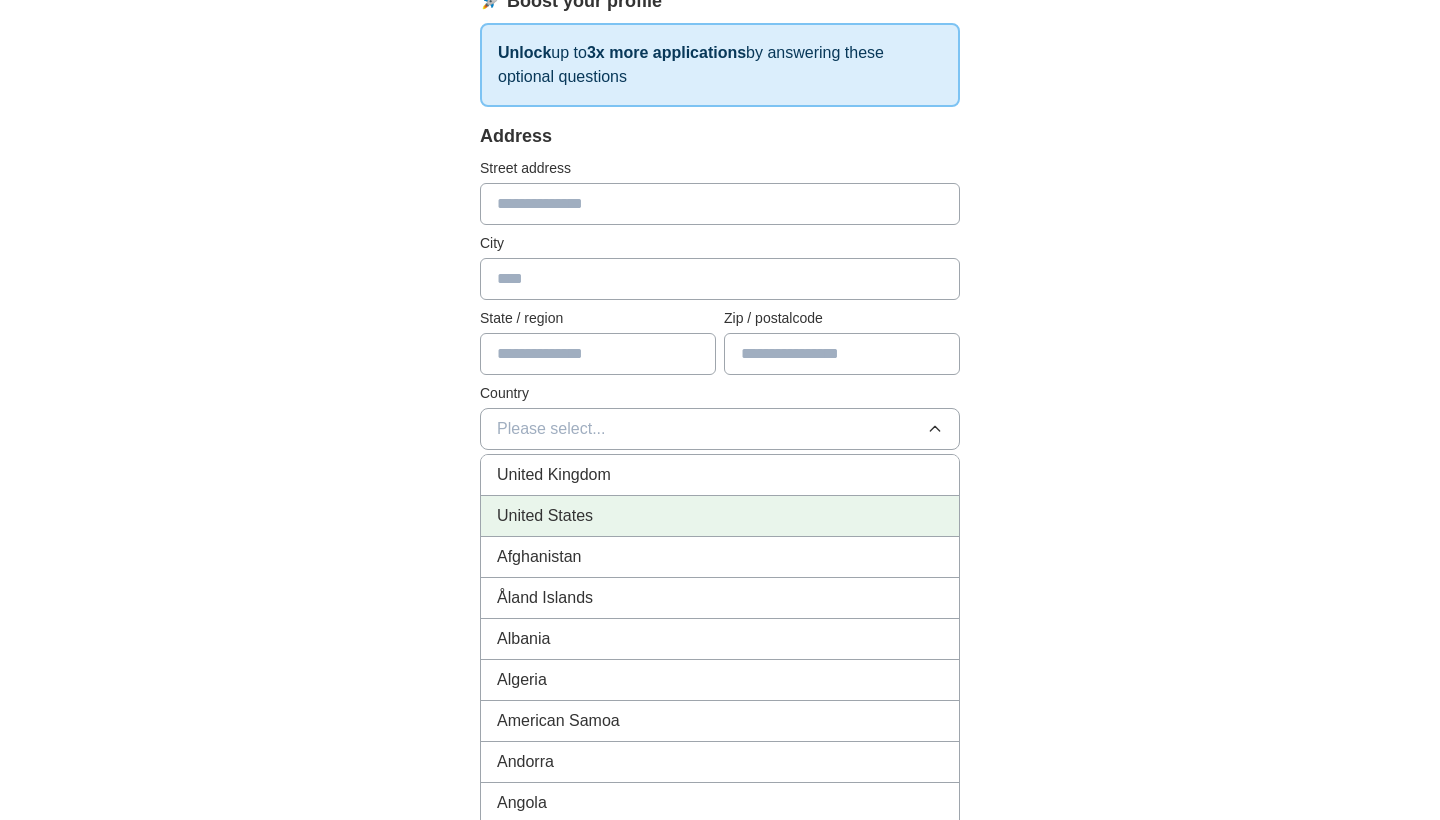 click on "United States" at bounding box center [720, 516] 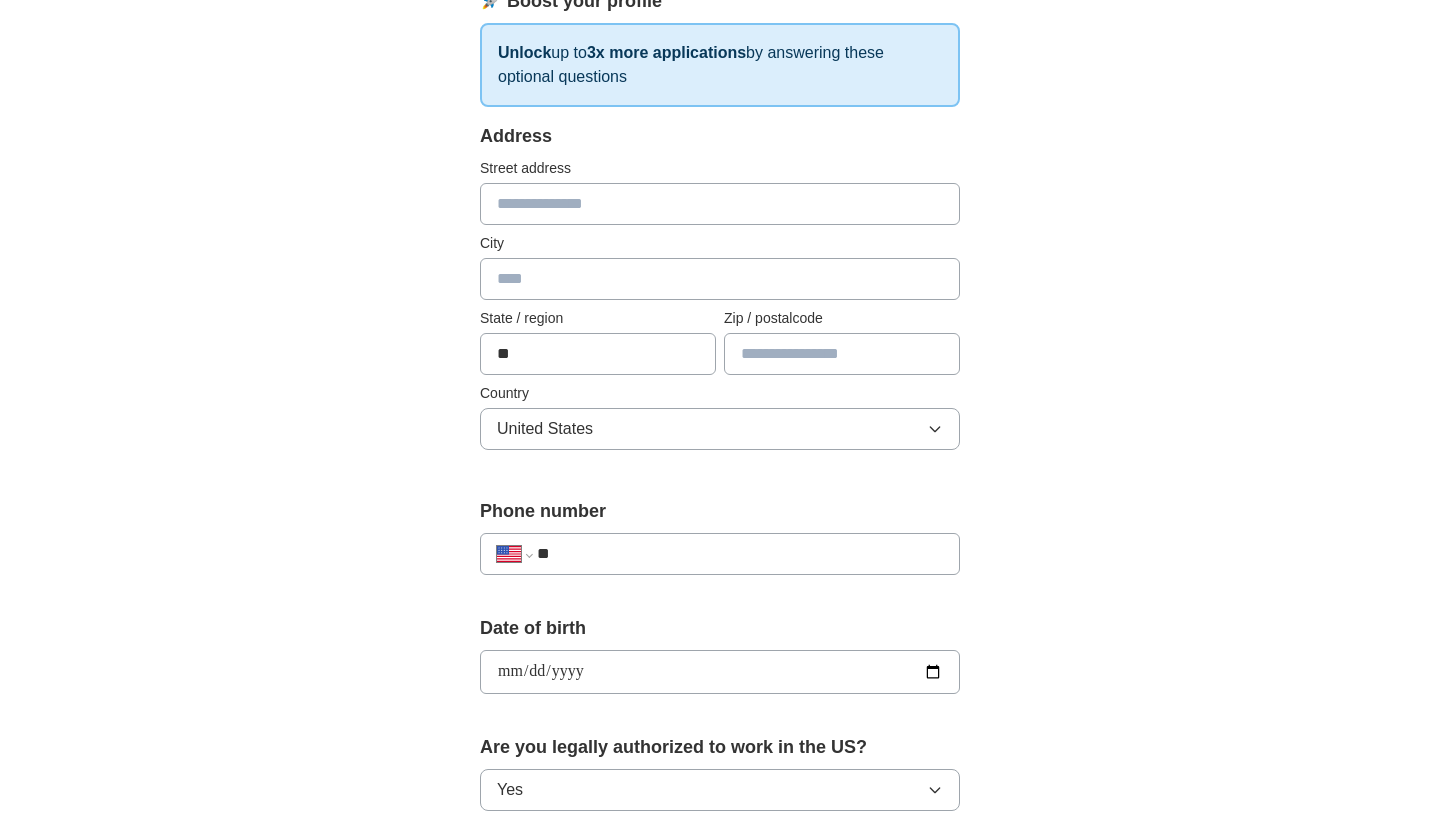 type on "**" 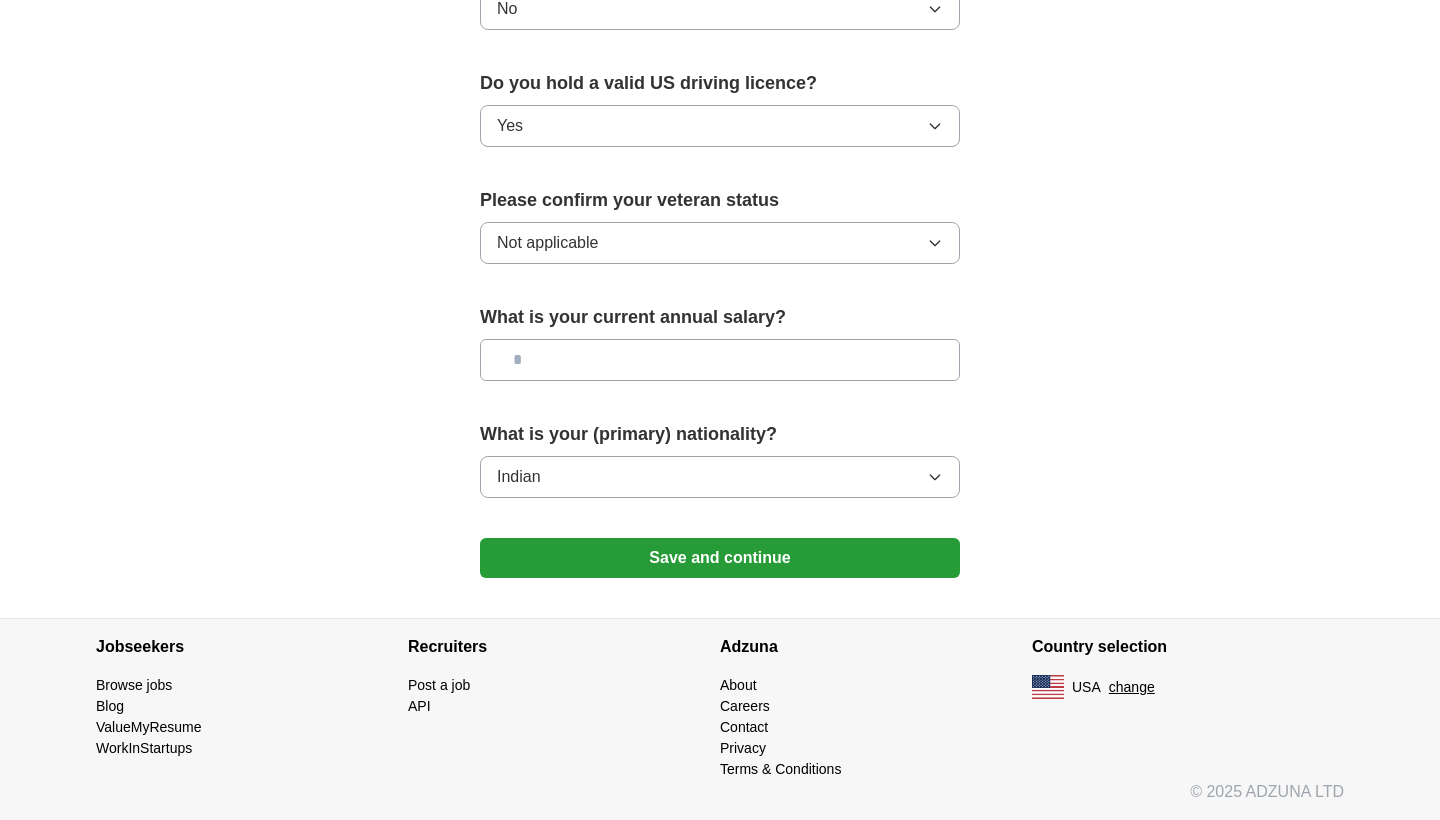 scroll, scrollTop: 1239, scrollLeft: 0, axis: vertical 